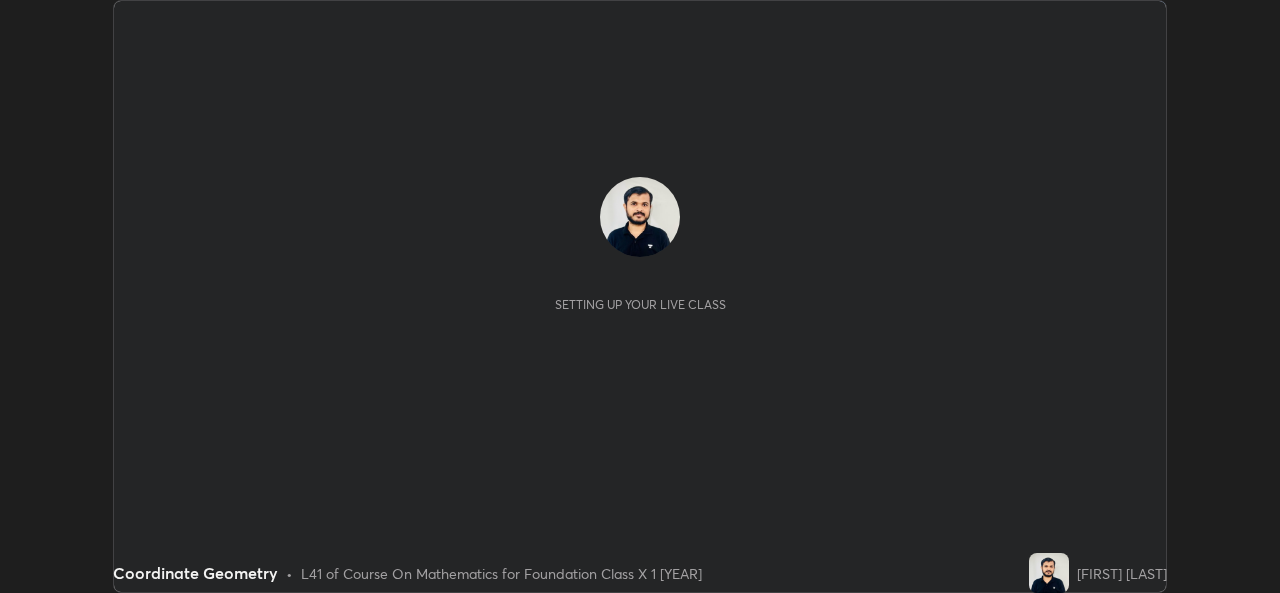 scroll, scrollTop: 0, scrollLeft: 0, axis: both 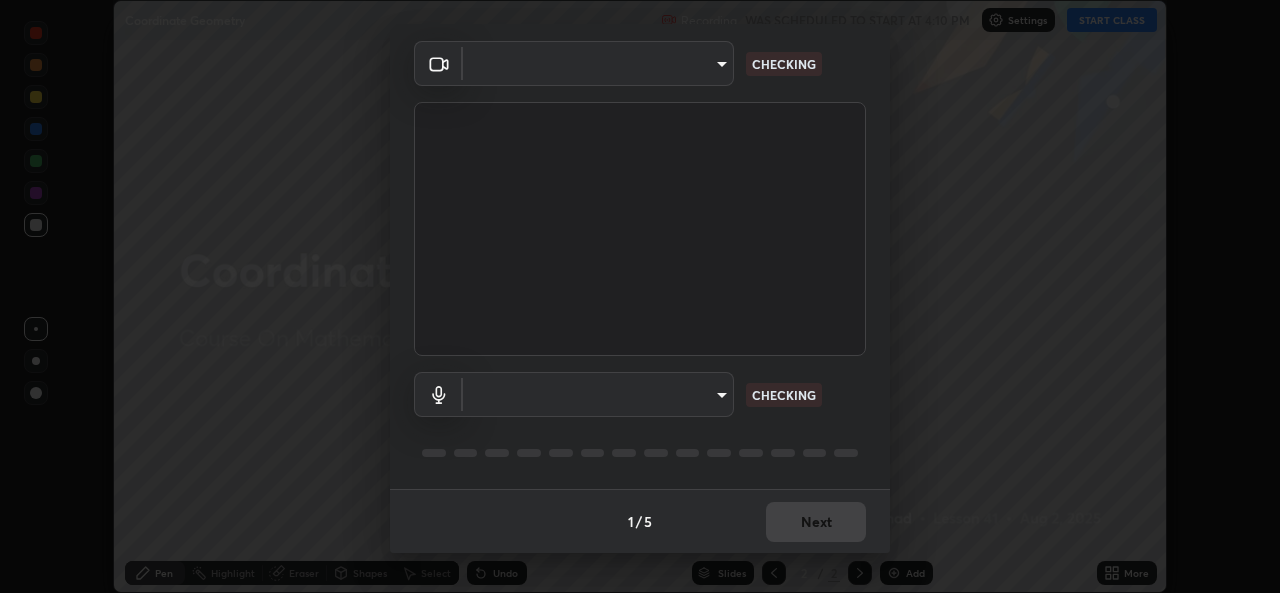 type on "a434b0bb675b4afe23526f72caf62f20b8336972c3250352fa126fe46eaa8015" 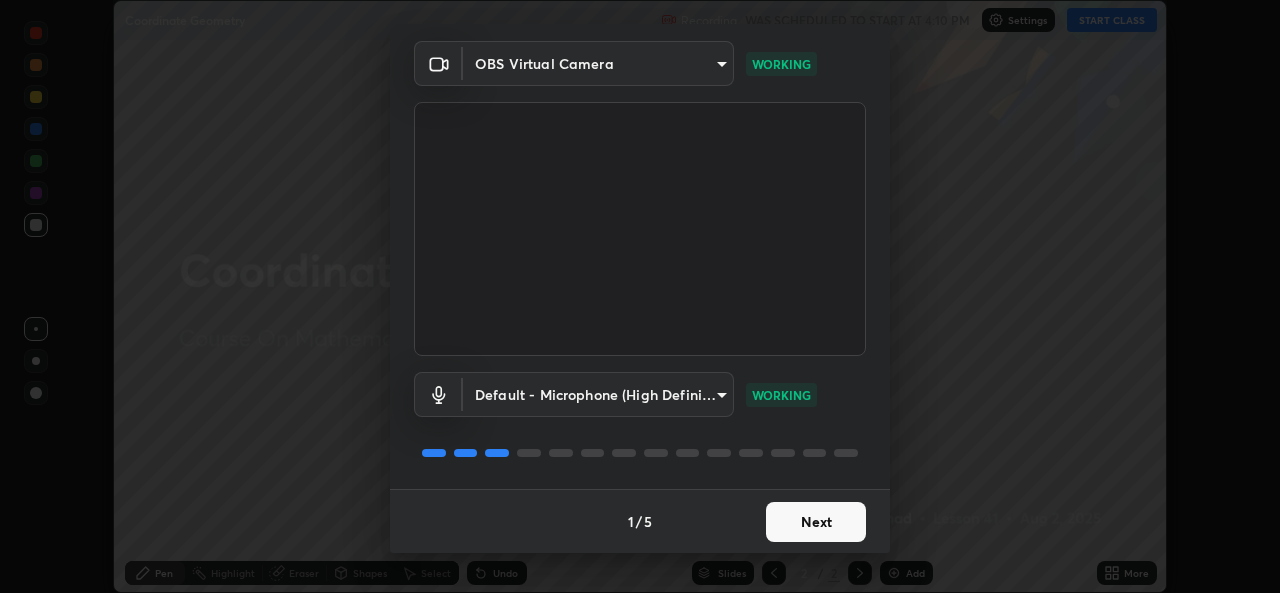 click on "Next" at bounding box center (816, 522) 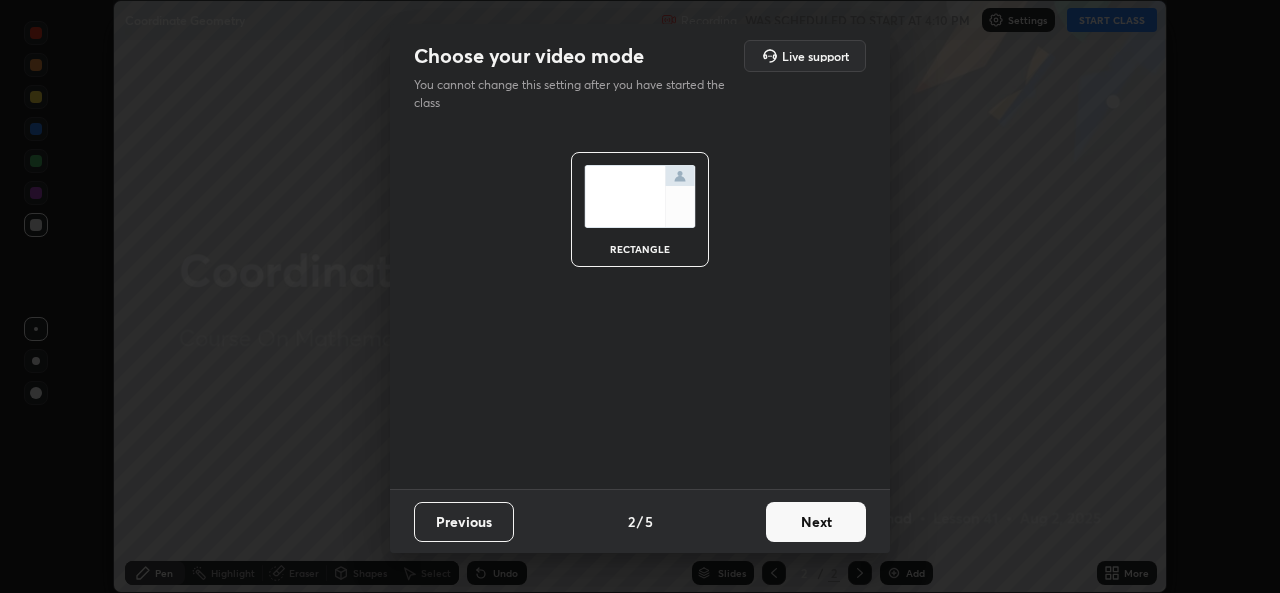 scroll, scrollTop: 0, scrollLeft: 0, axis: both 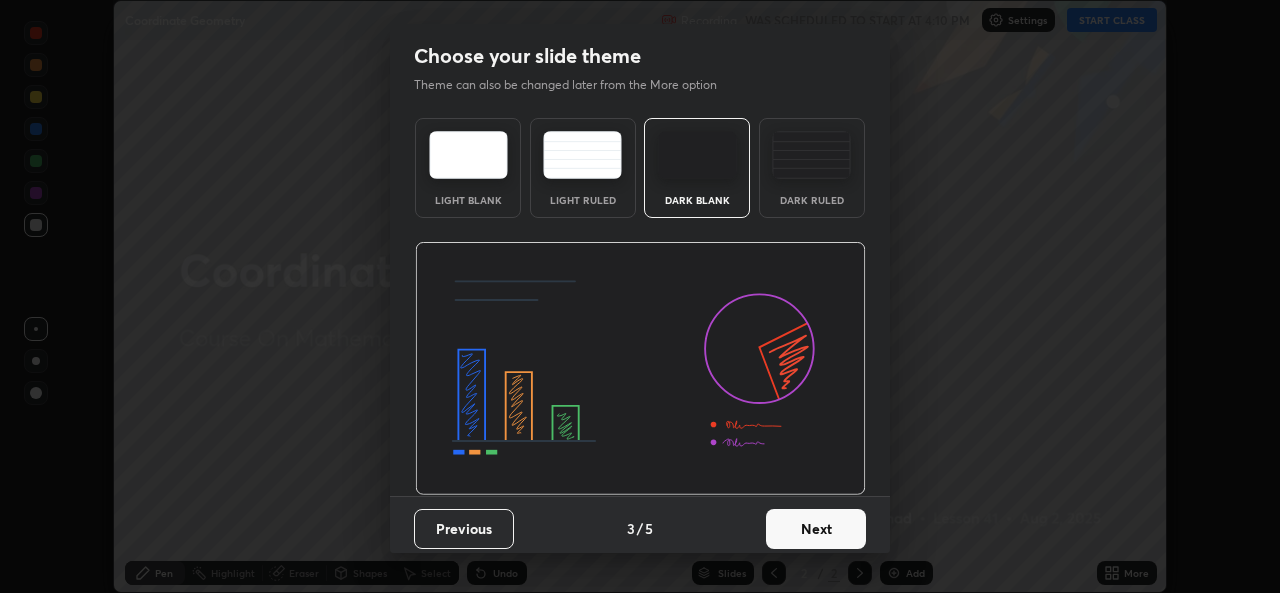 click on "Next" at bounding box center (816, 529) 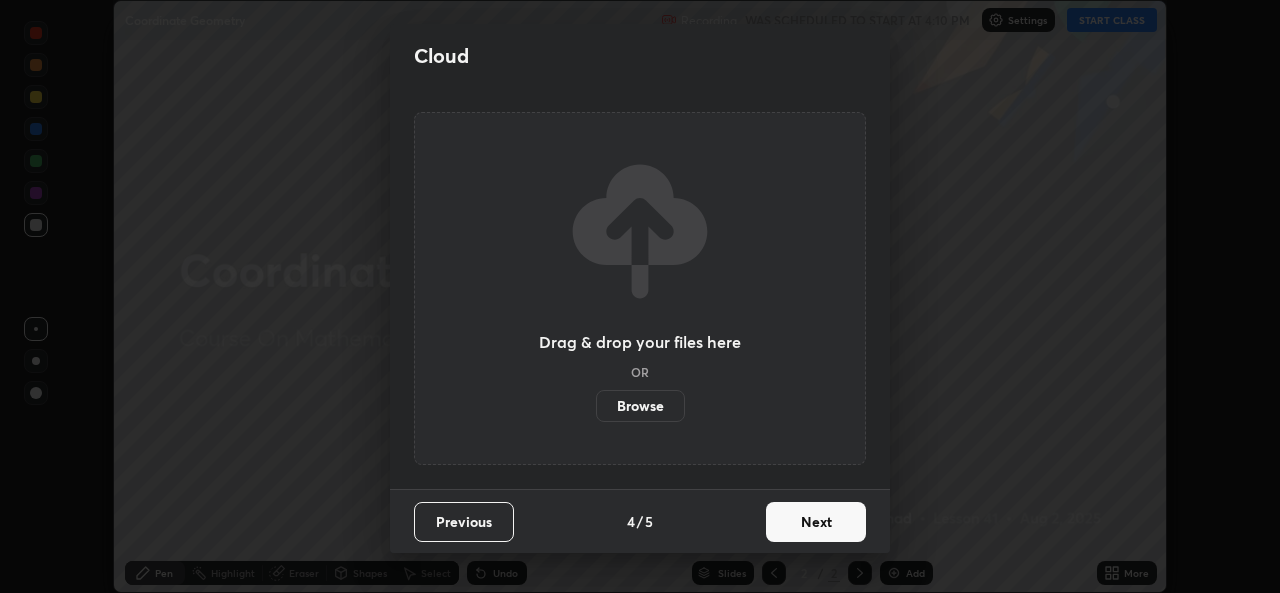 click on "Next" at bounding box center (816, 522) 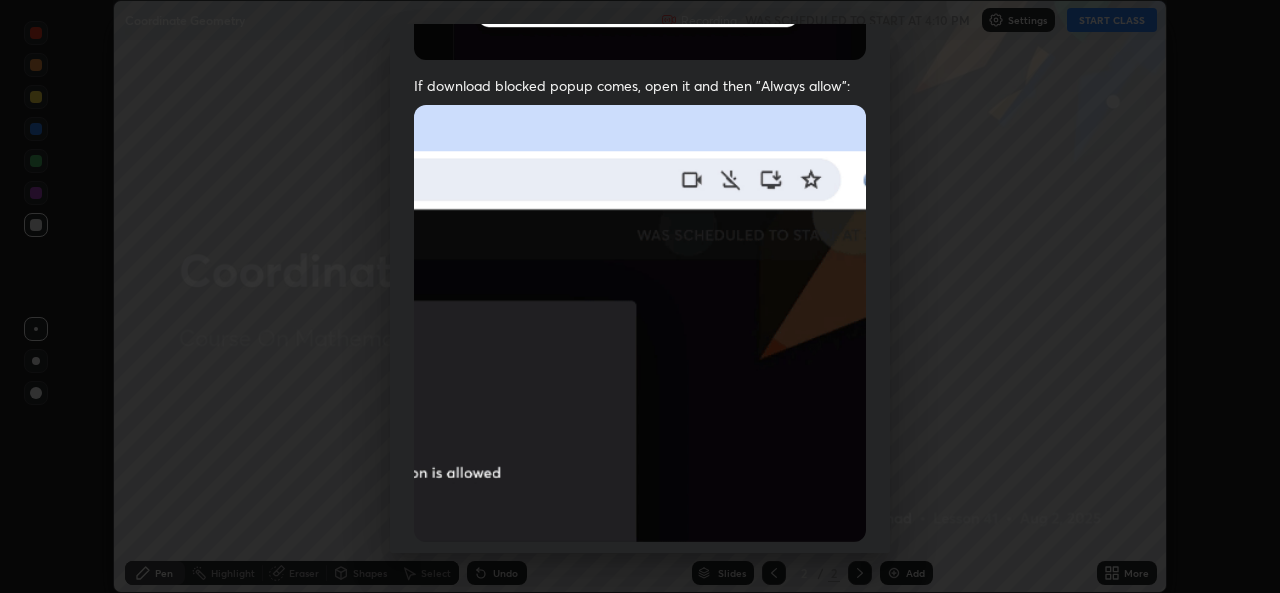scroll, scrollTop: 417, scrollLeft: 0, axis: vertical 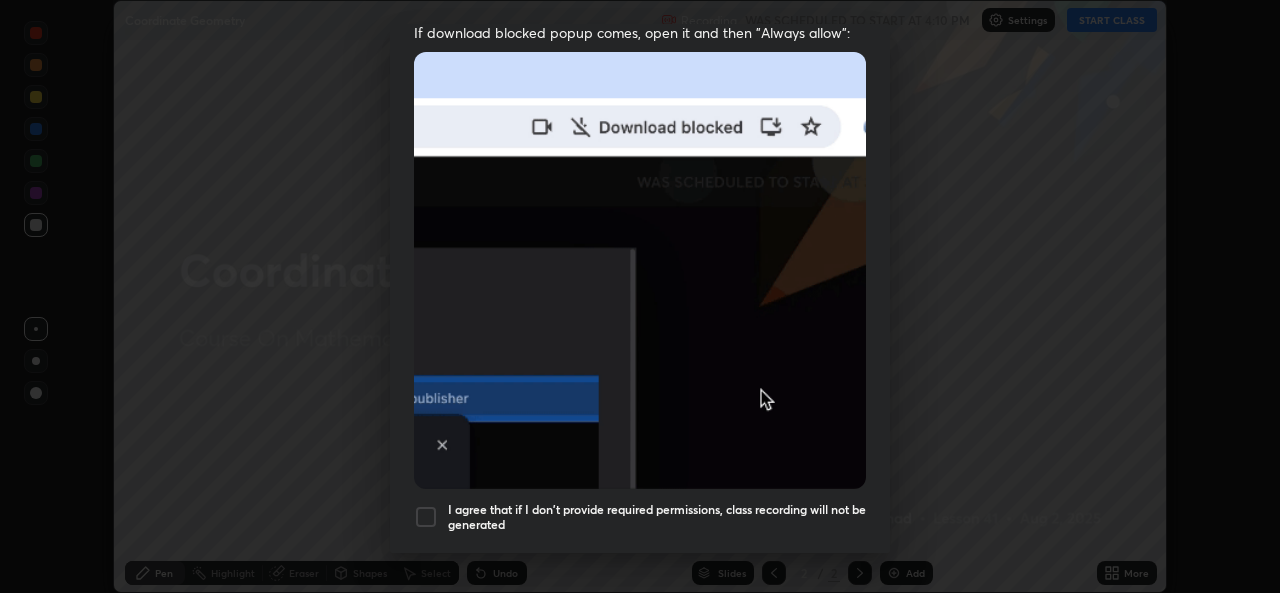 click on "I agree that if I don't provide required permissions, class recording will not be generated" at bounding box center [657, 517] 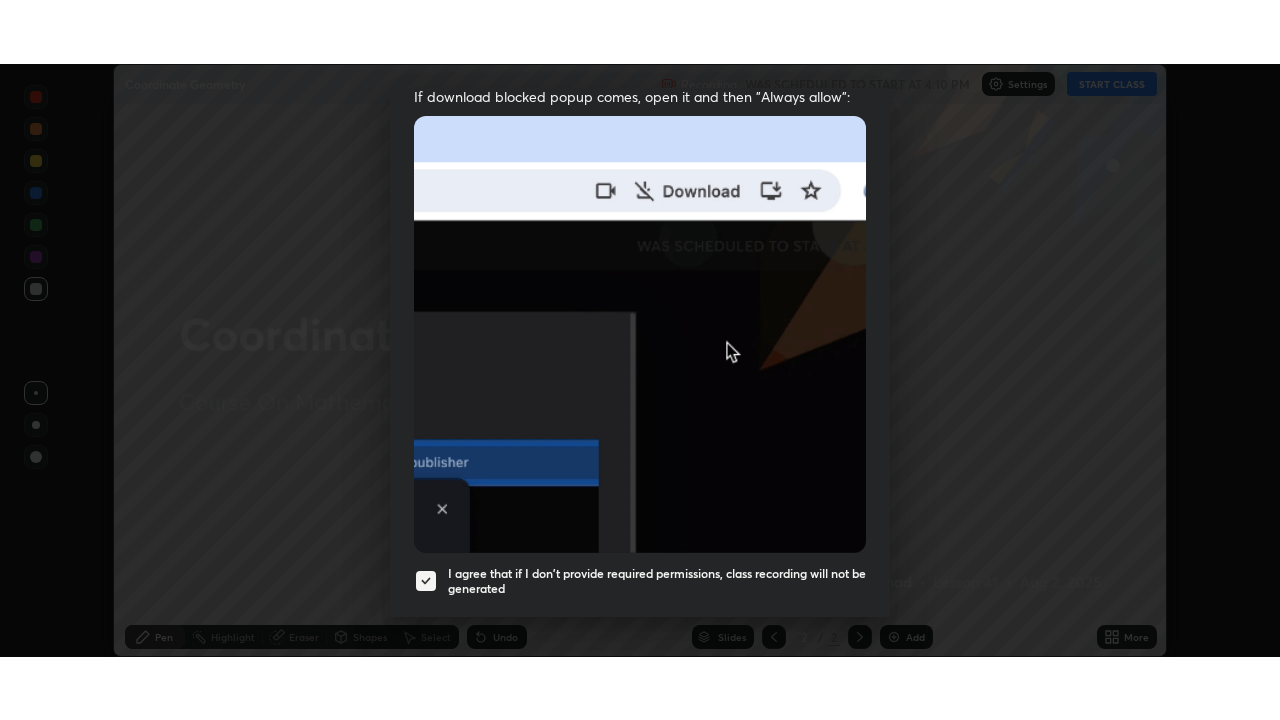 scroll, scrollTop: 471, scrollLeft: 0, axis: vertical 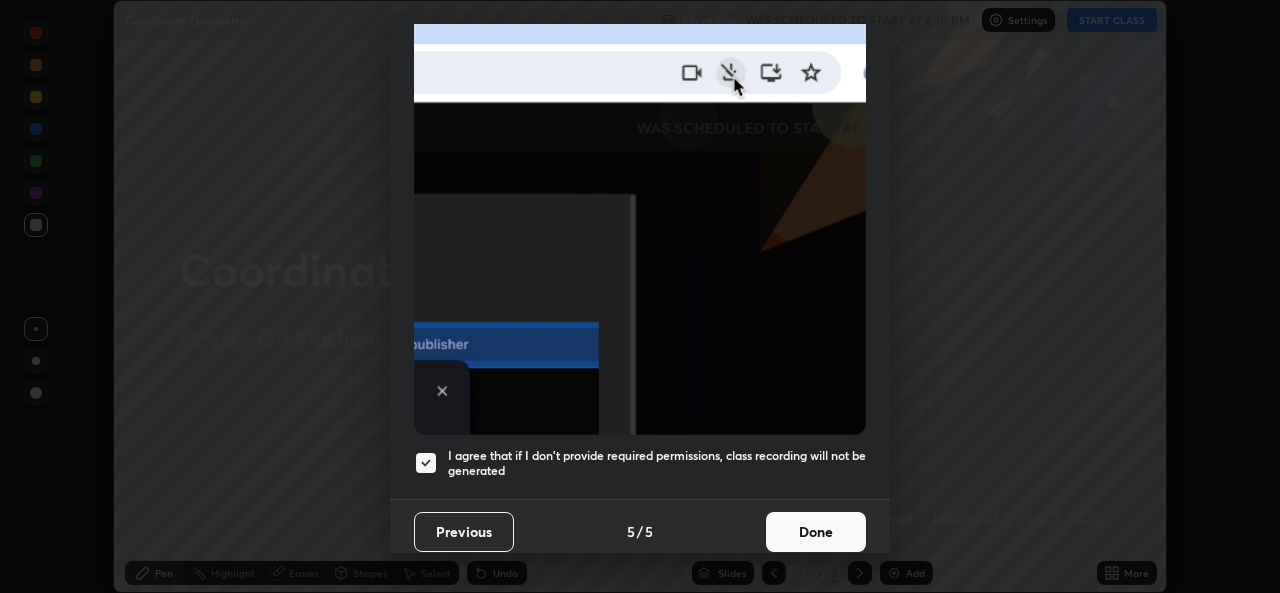 click on "Done" at bounding box center (816, 532) 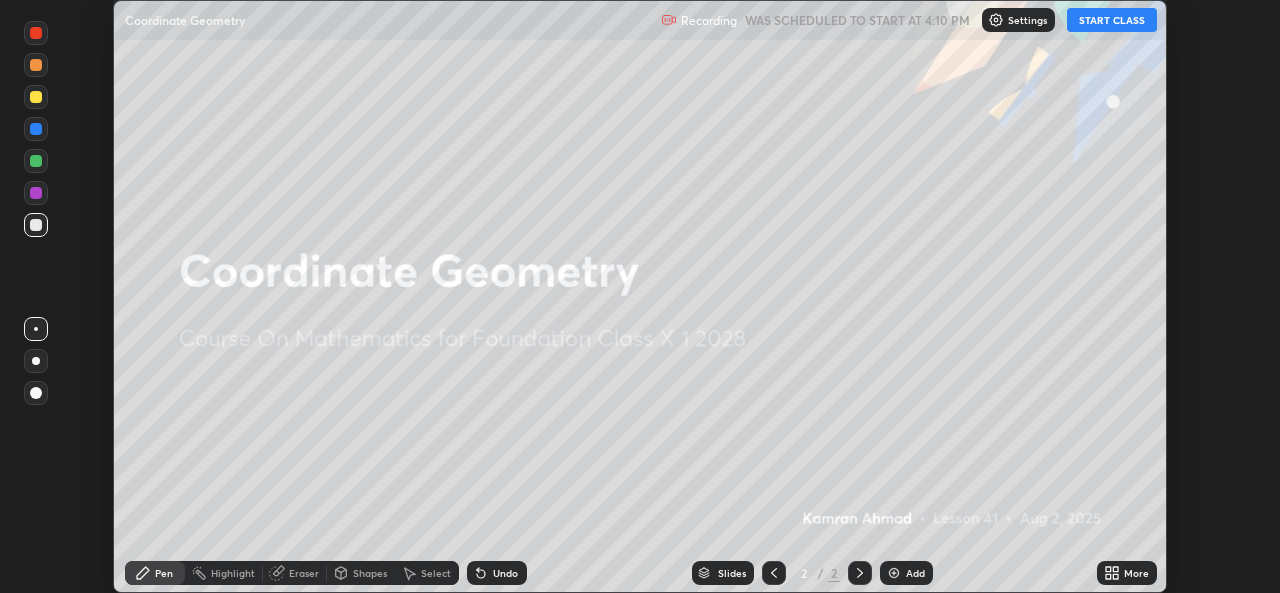 click 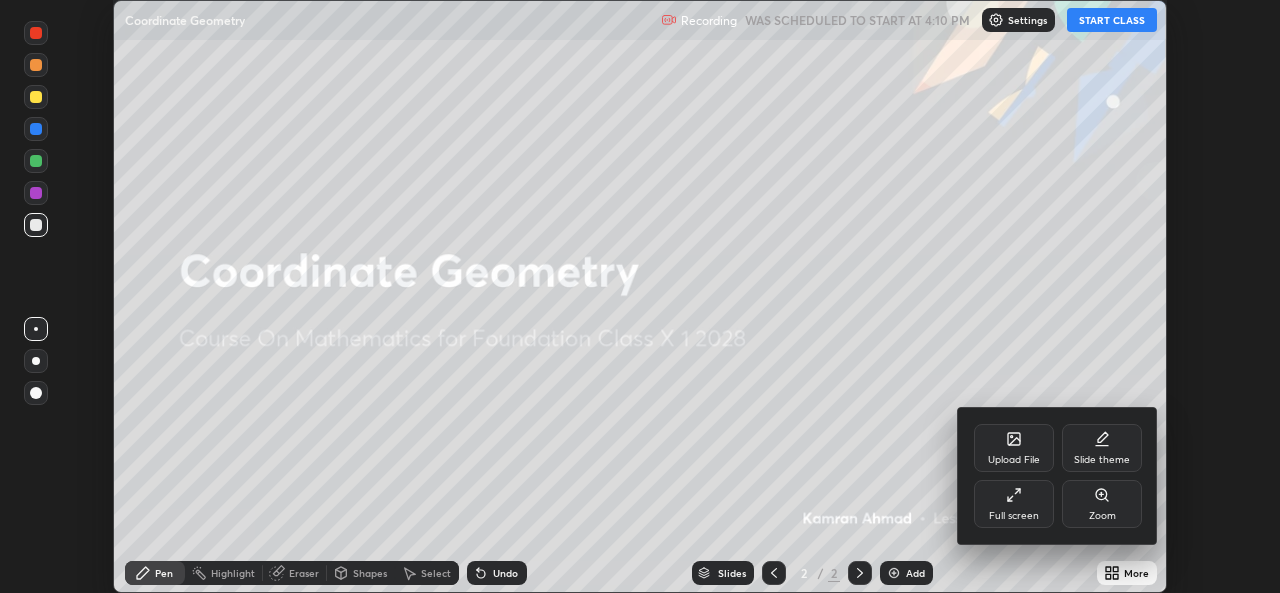 click on "Full screen" at bounding box center (1014, 504) 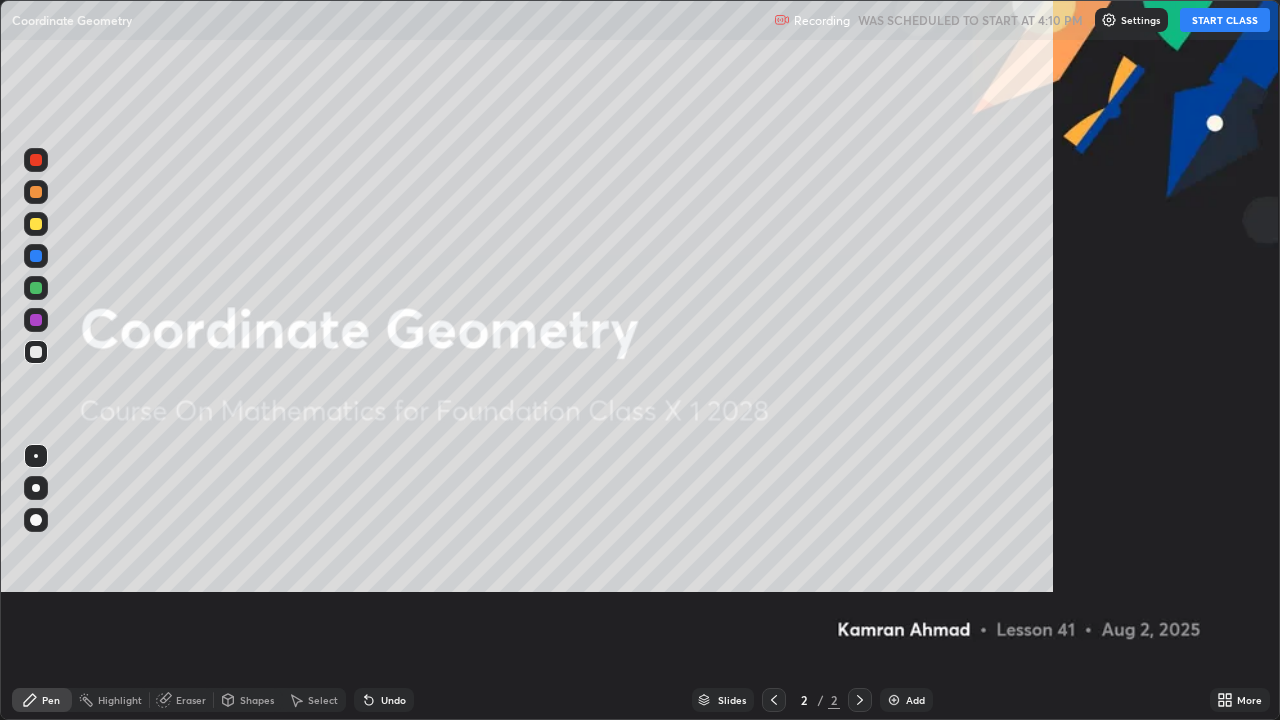 scroll, scrollTop: 99280, scrollLeft: 98720, axis: both 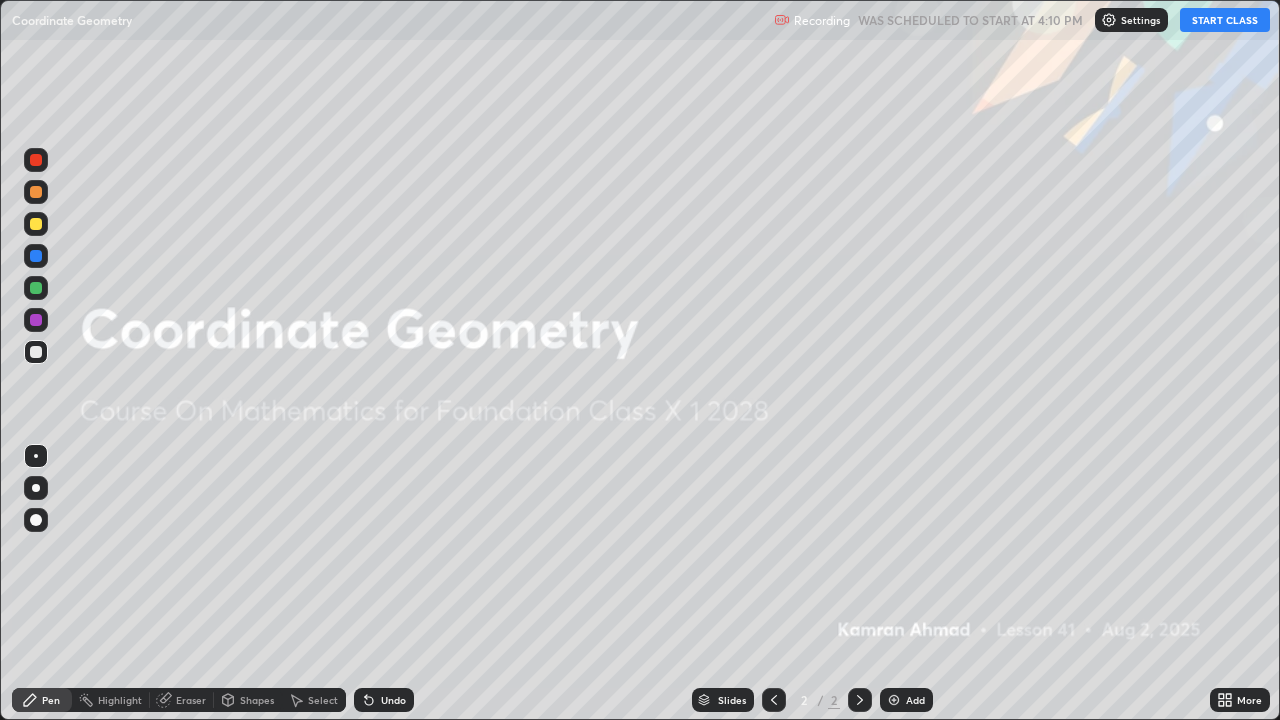 click on "START CLASS" at bounding box center [1225, 20] 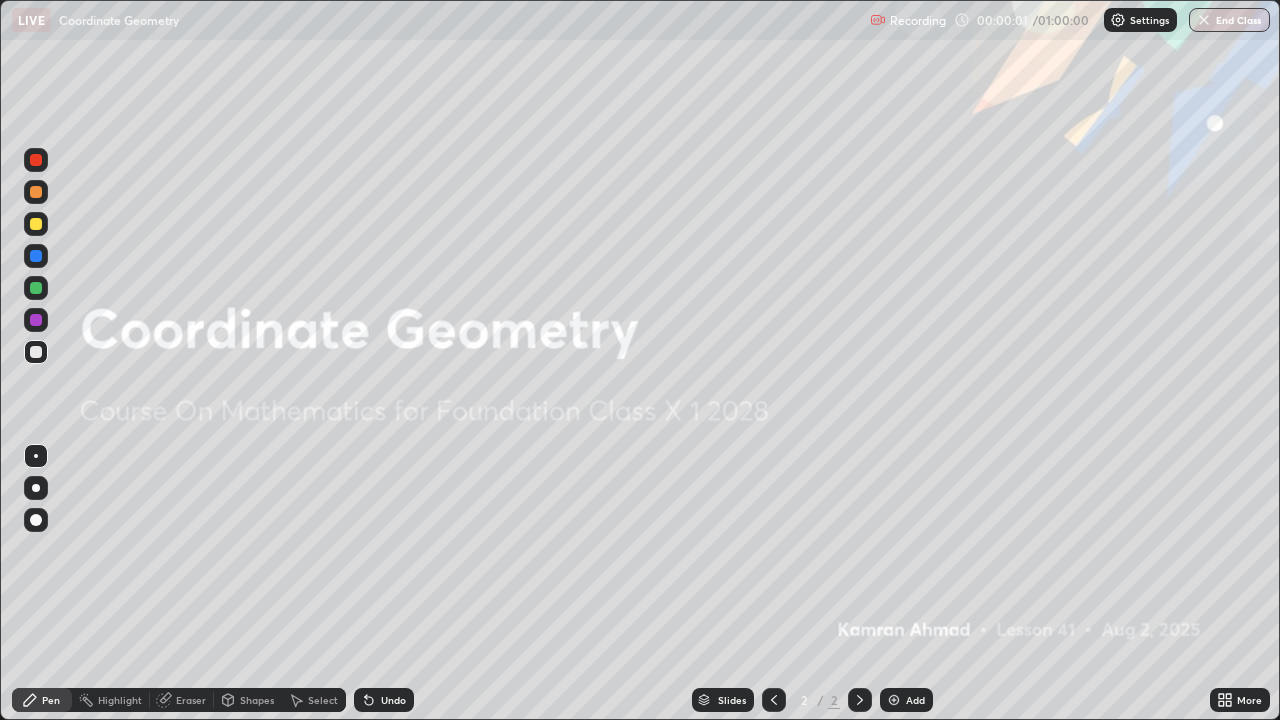 click on "Add" at bounding box center [906, 700] 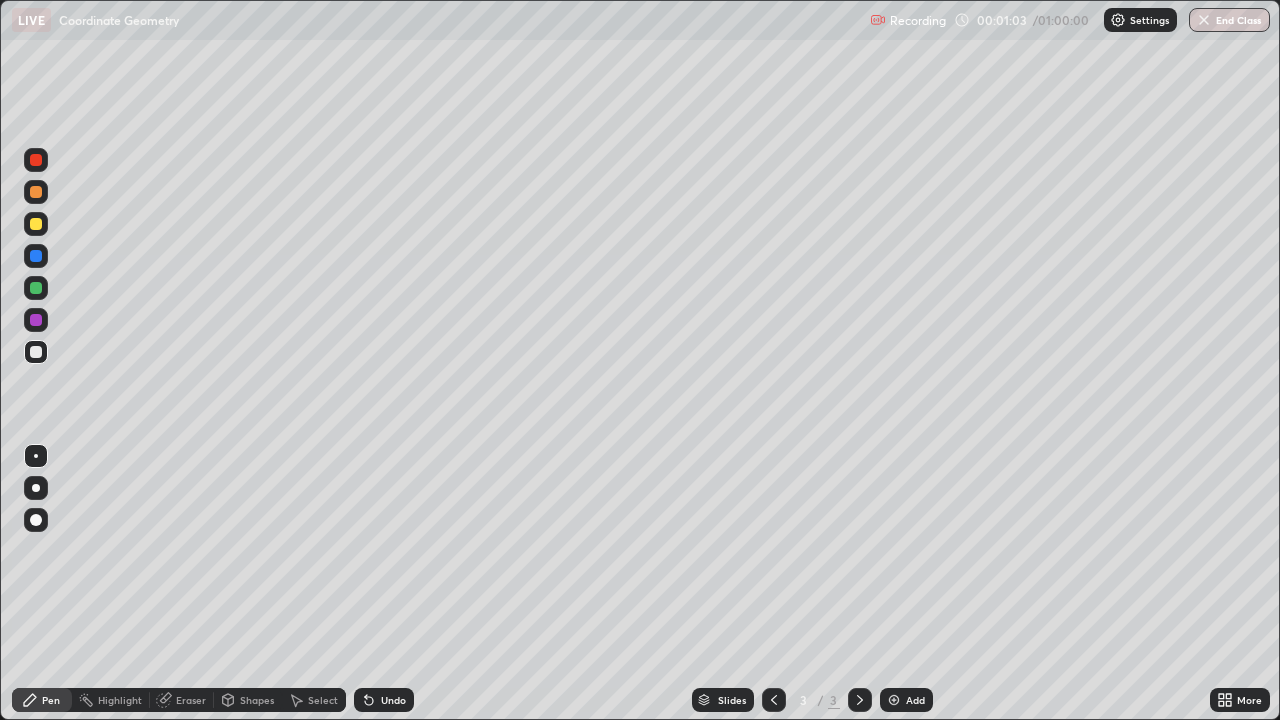 click on "Undo" at bounding box center [384, 700] 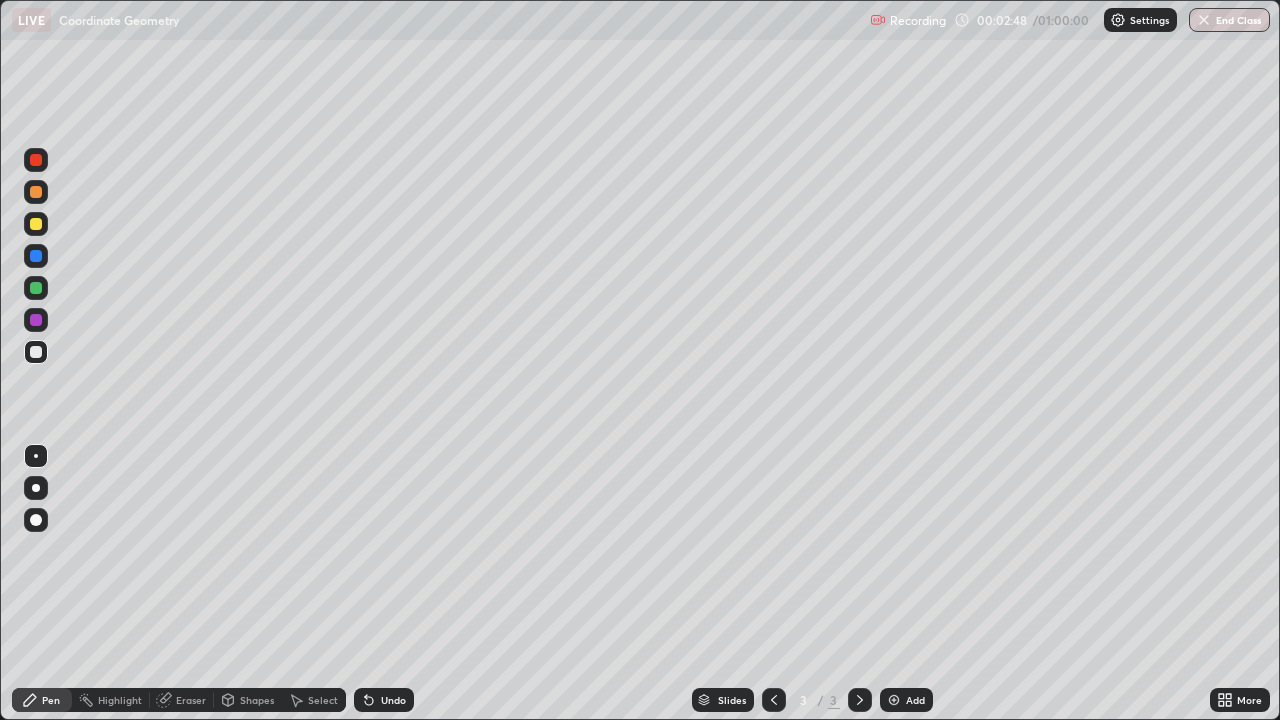 click at bounding box center [36, 224] 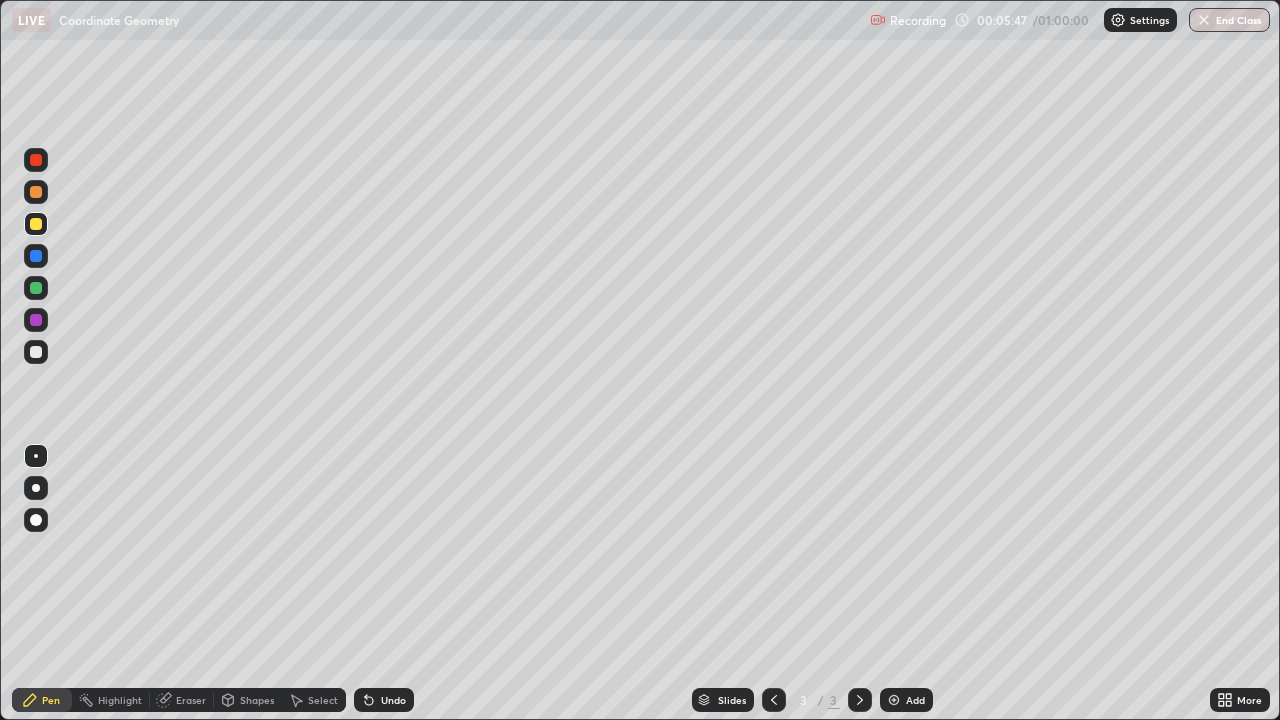 click on "Add" at bounding box center (915, 700) 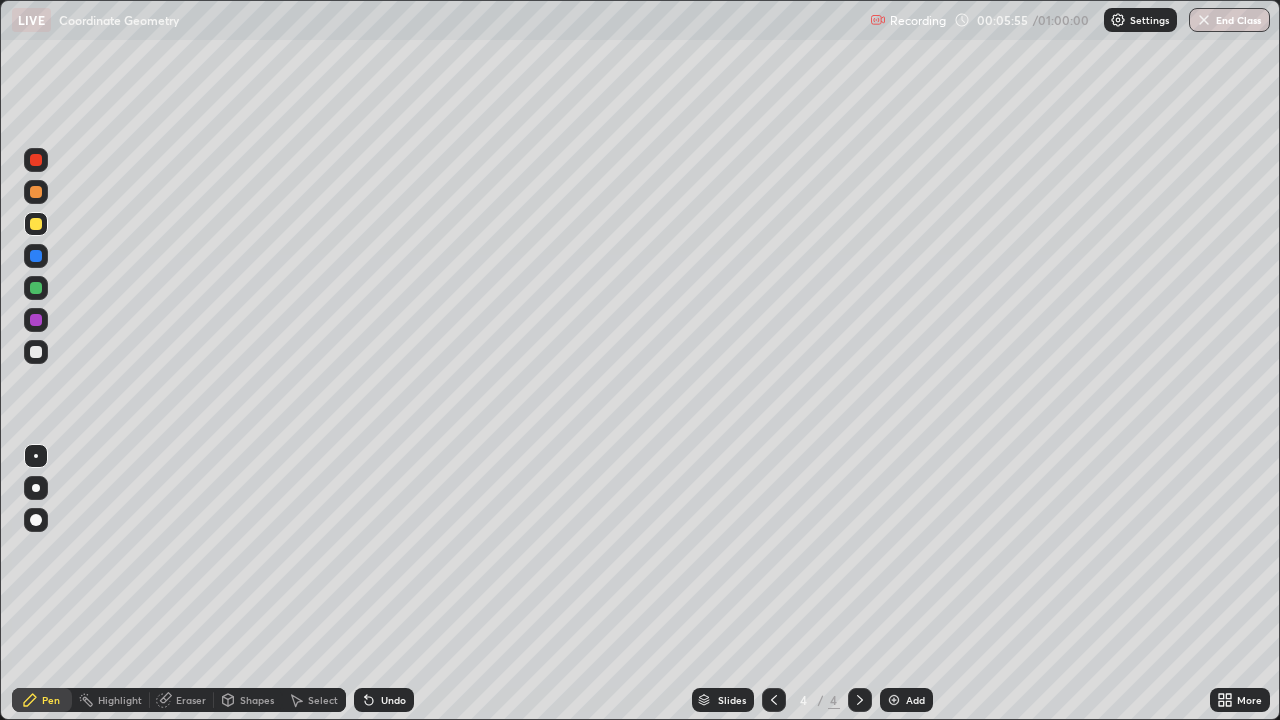 click on "Undo" at bounding box center [393, 700] 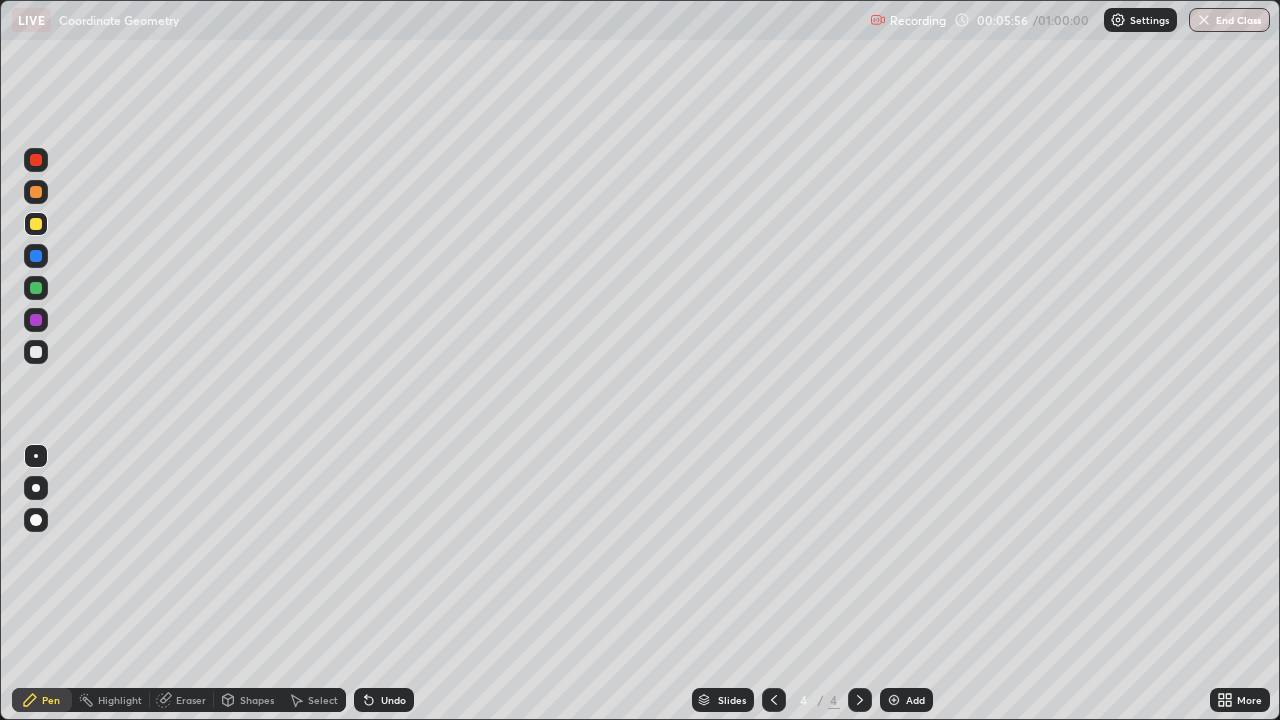 click 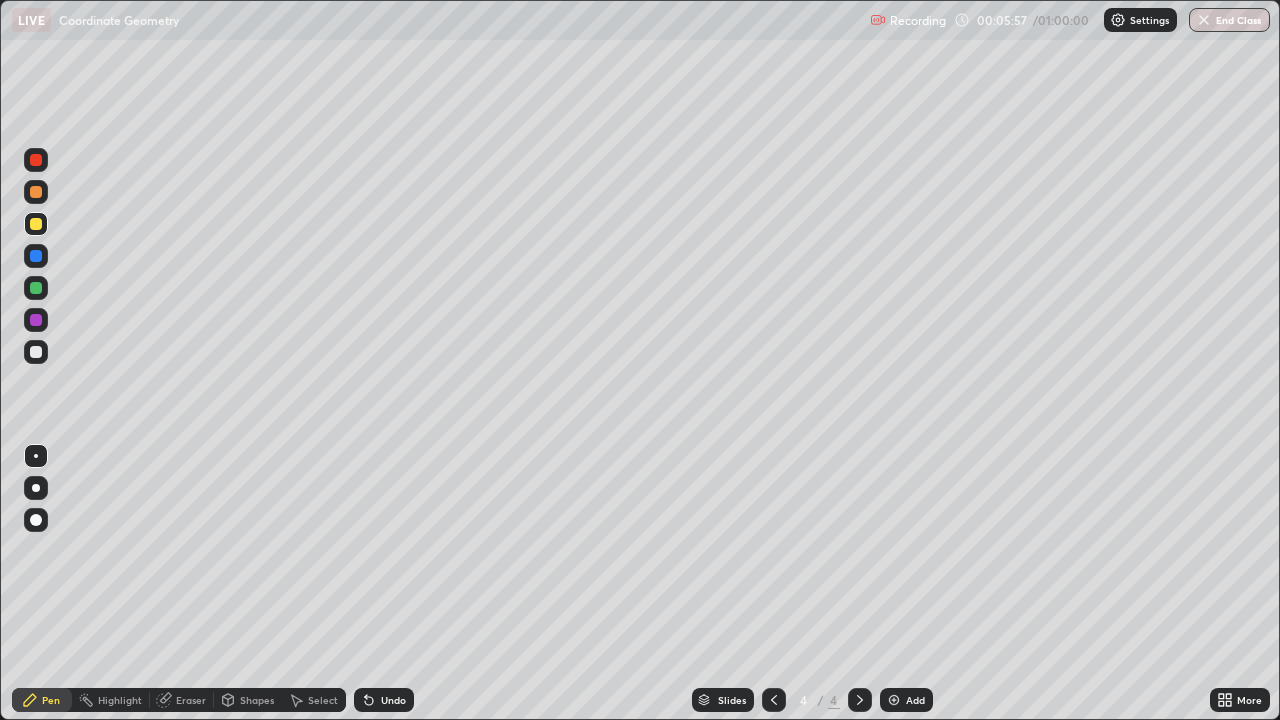 click on "Undo" at bounding box center (384, 700) 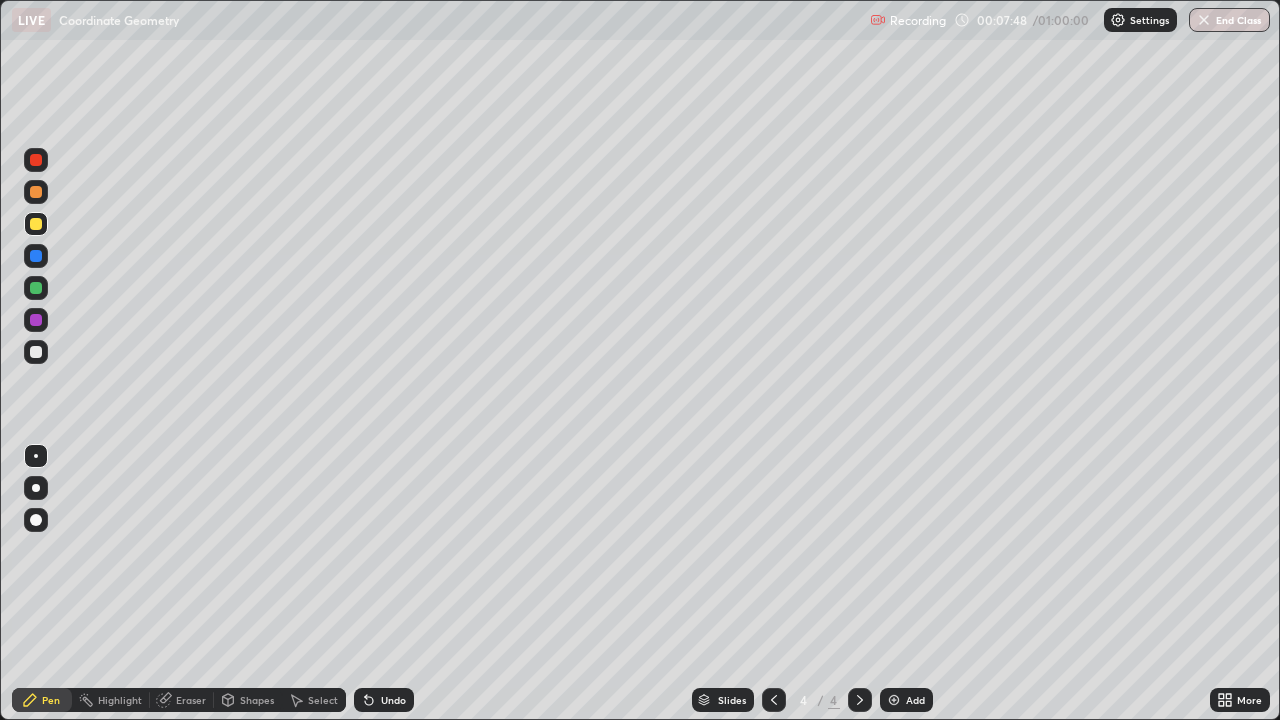 click 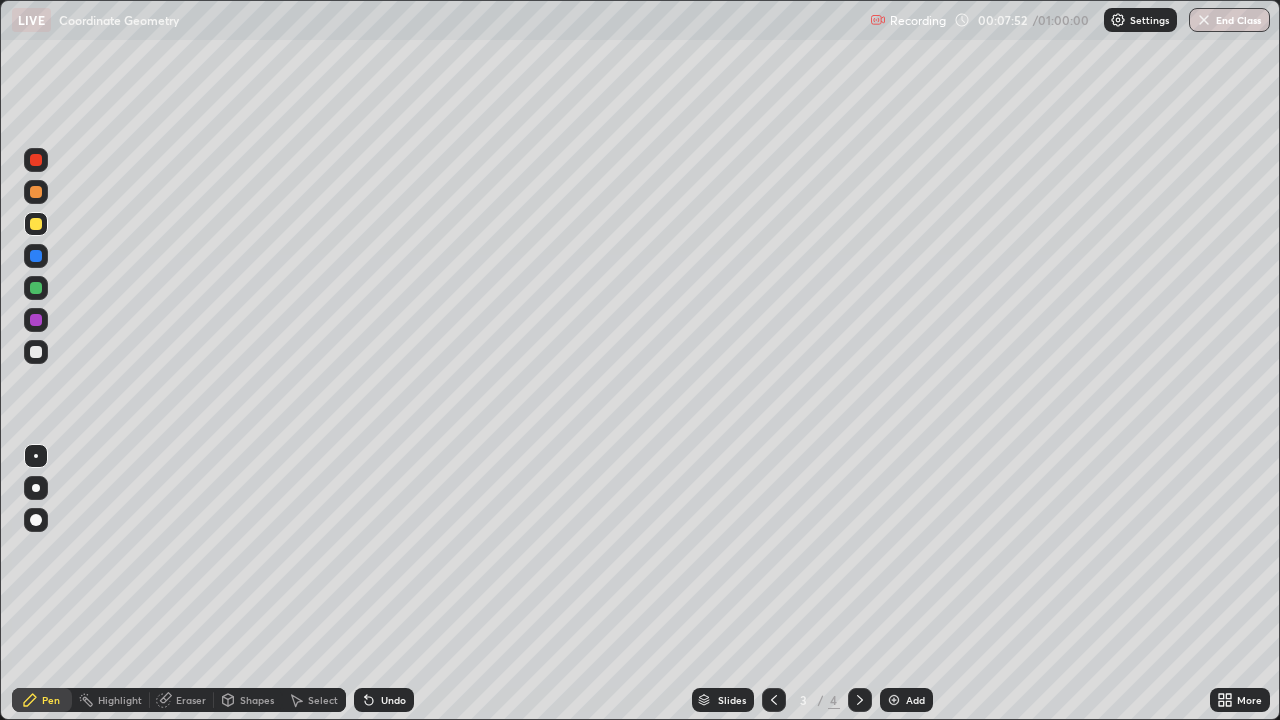 click 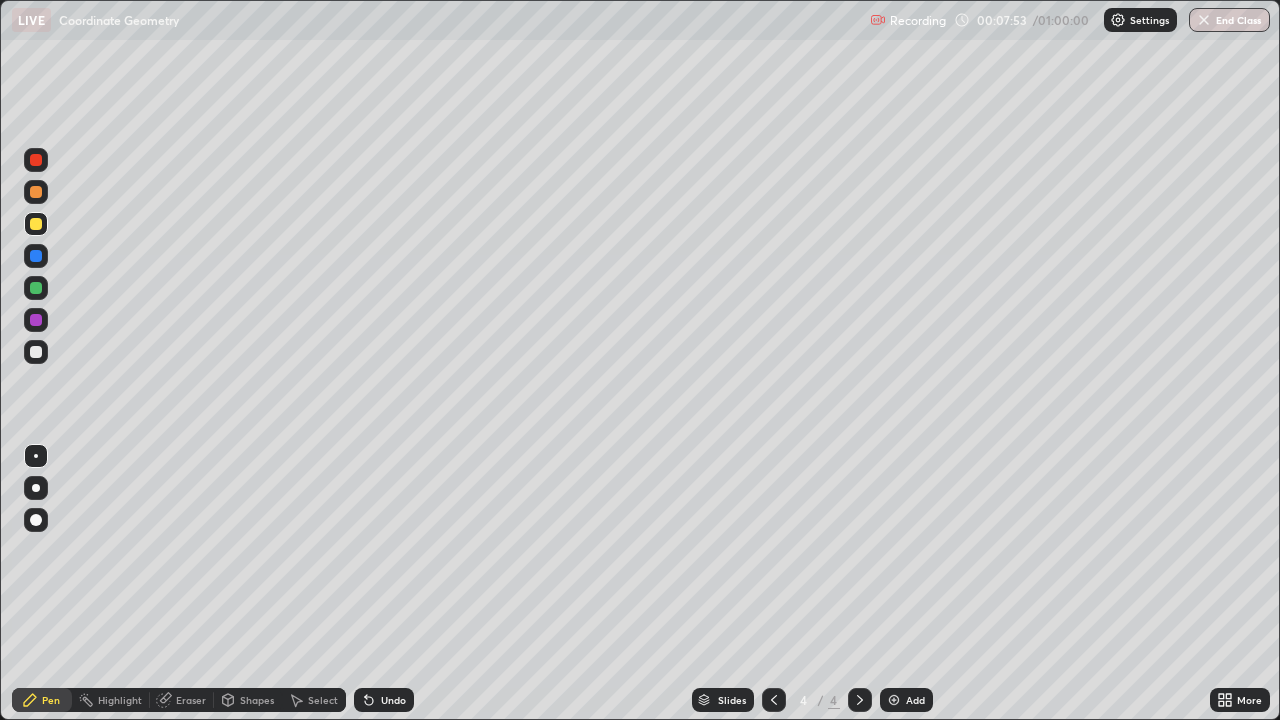 click 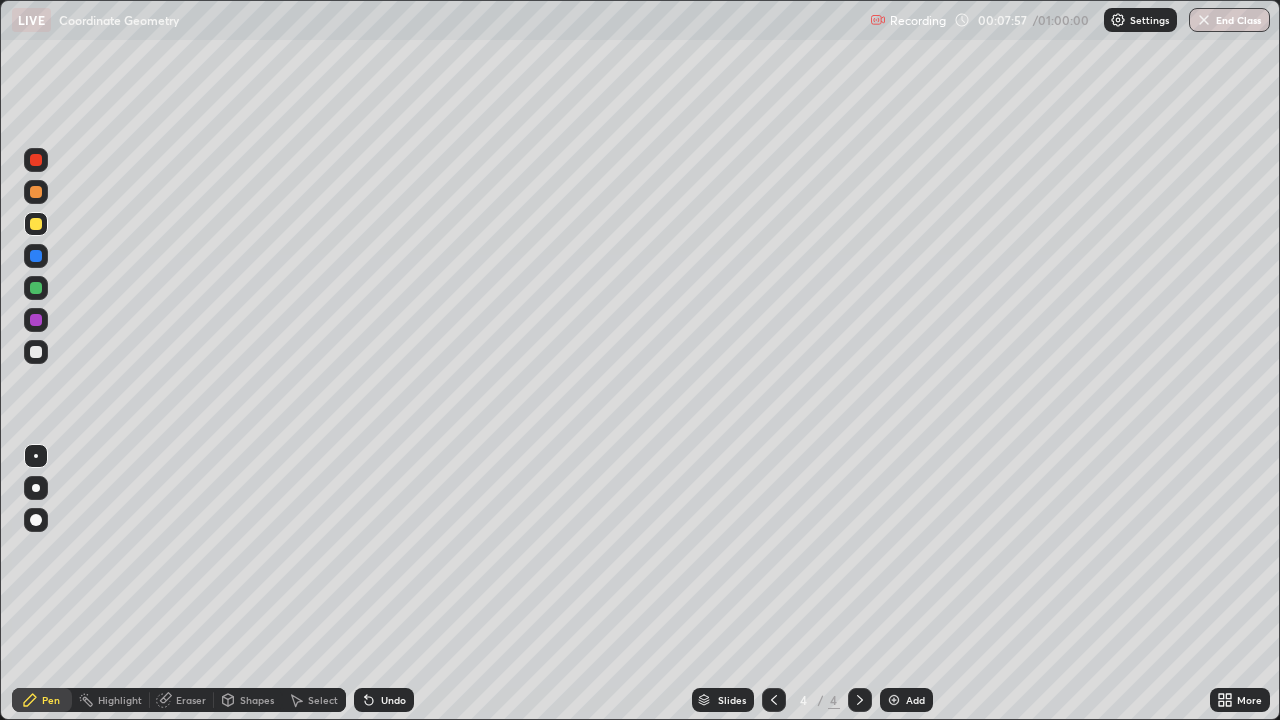 click on "Add" at bounding box center (915, 700) 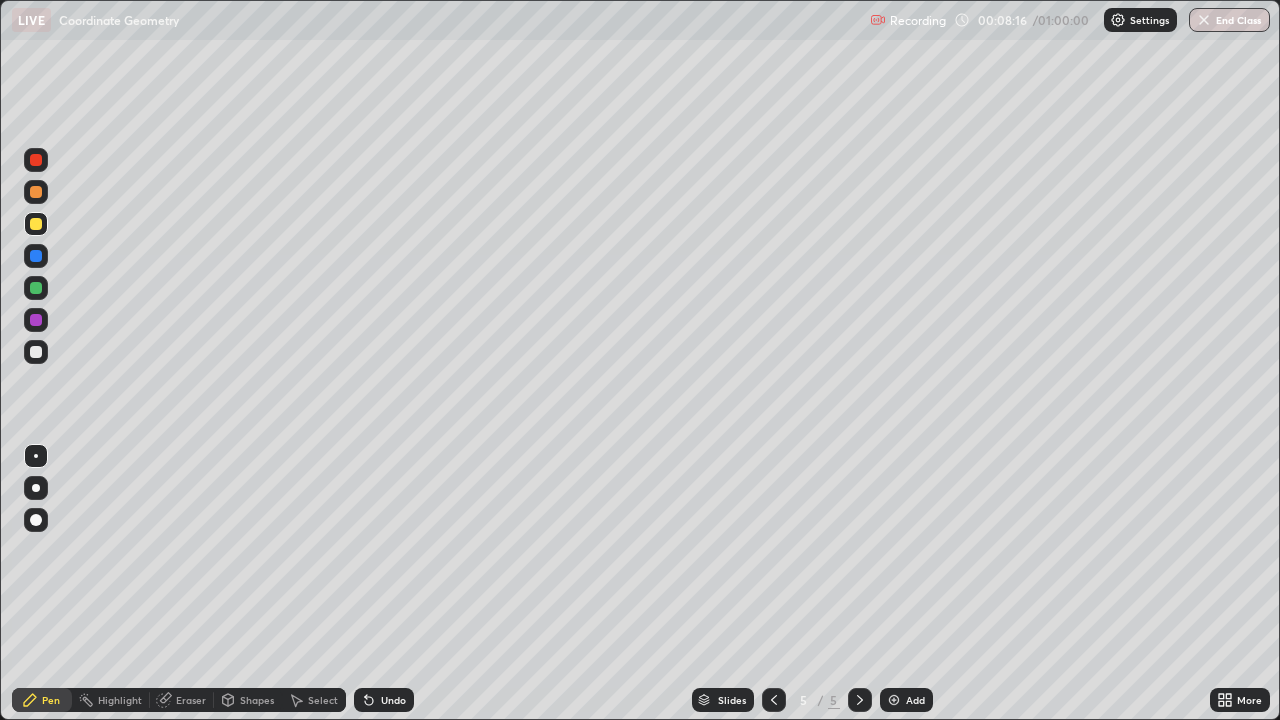 click at bounding box center [36, 352] 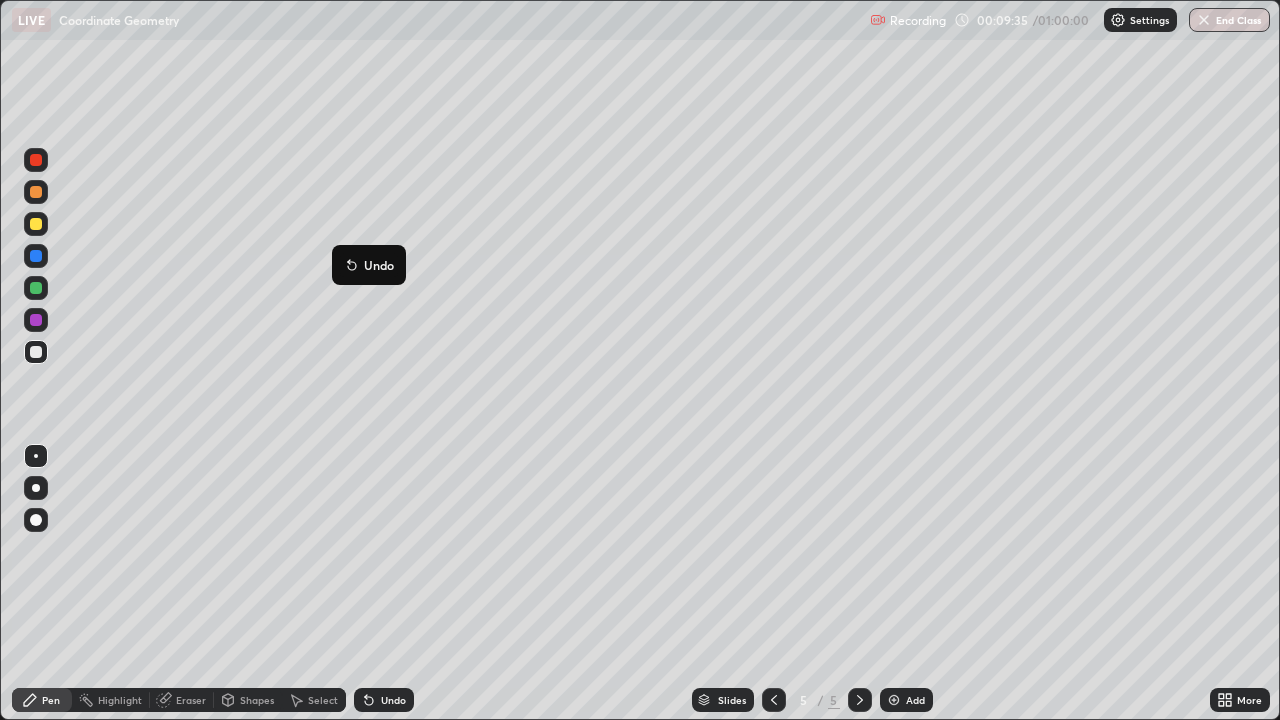 click on "Undo" at bounding box center [384, 700] 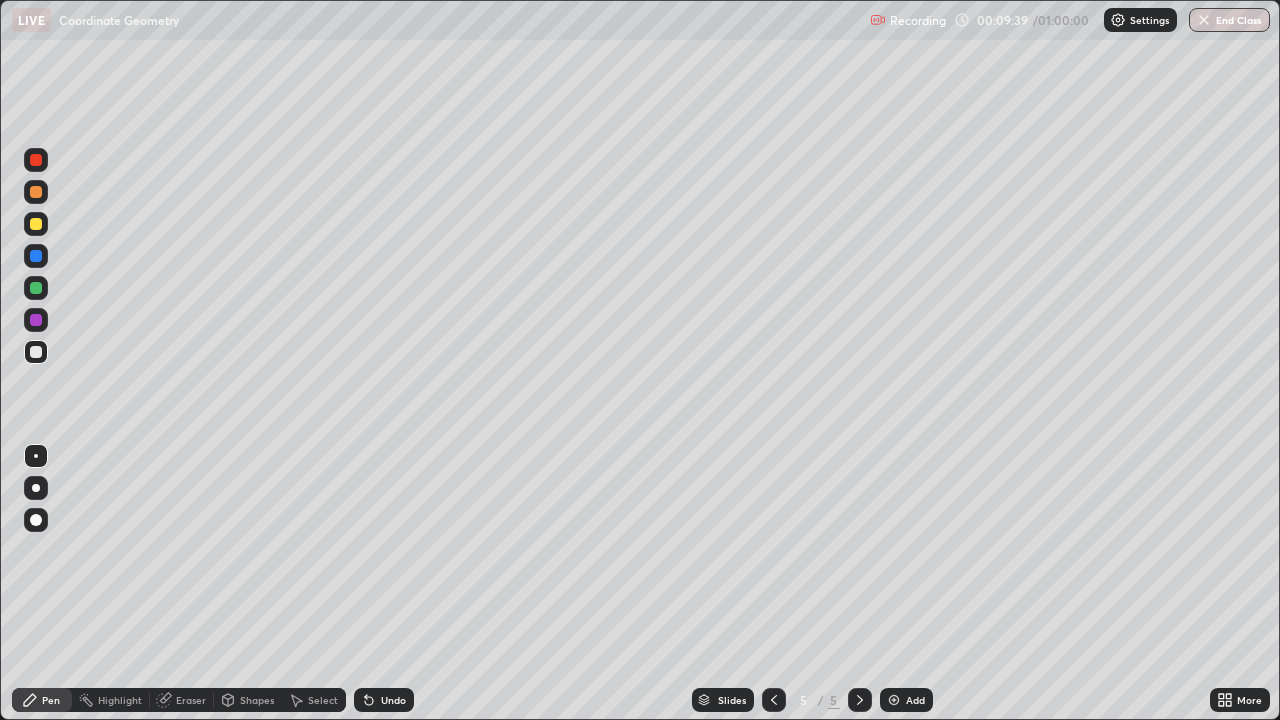 click at bounding box center (36, 224) 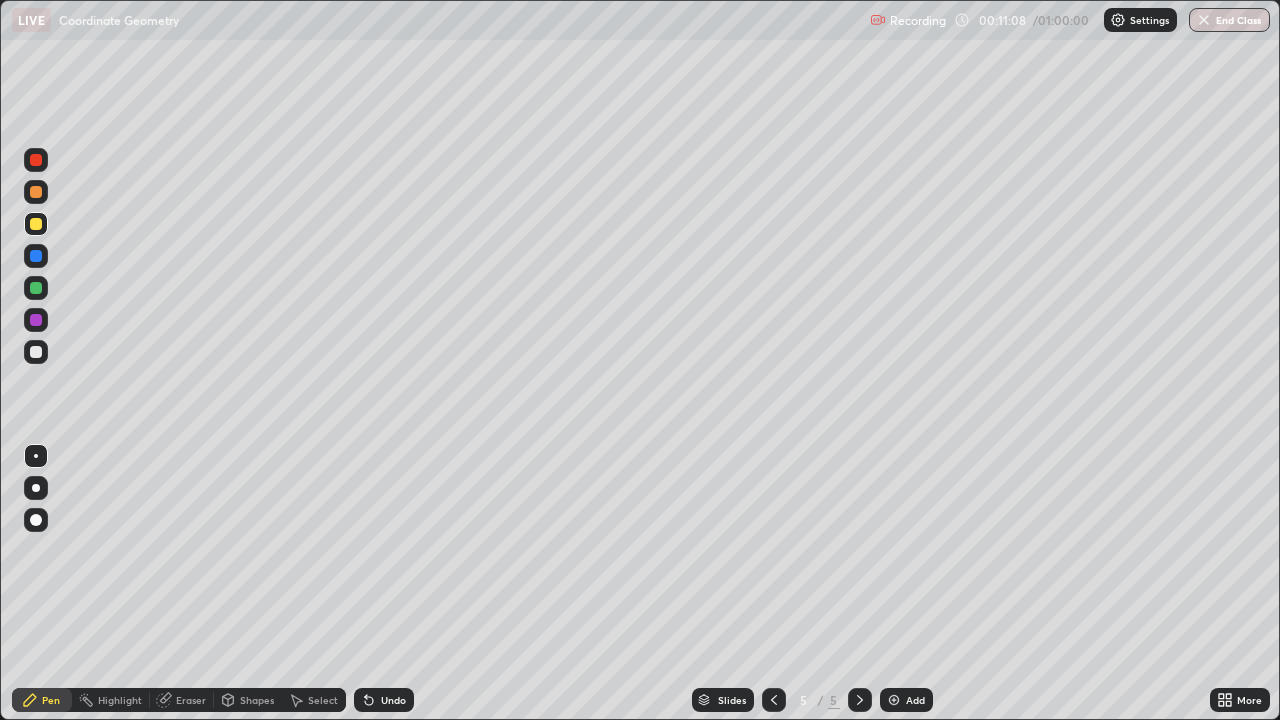 click at bounding box center (36, 192) 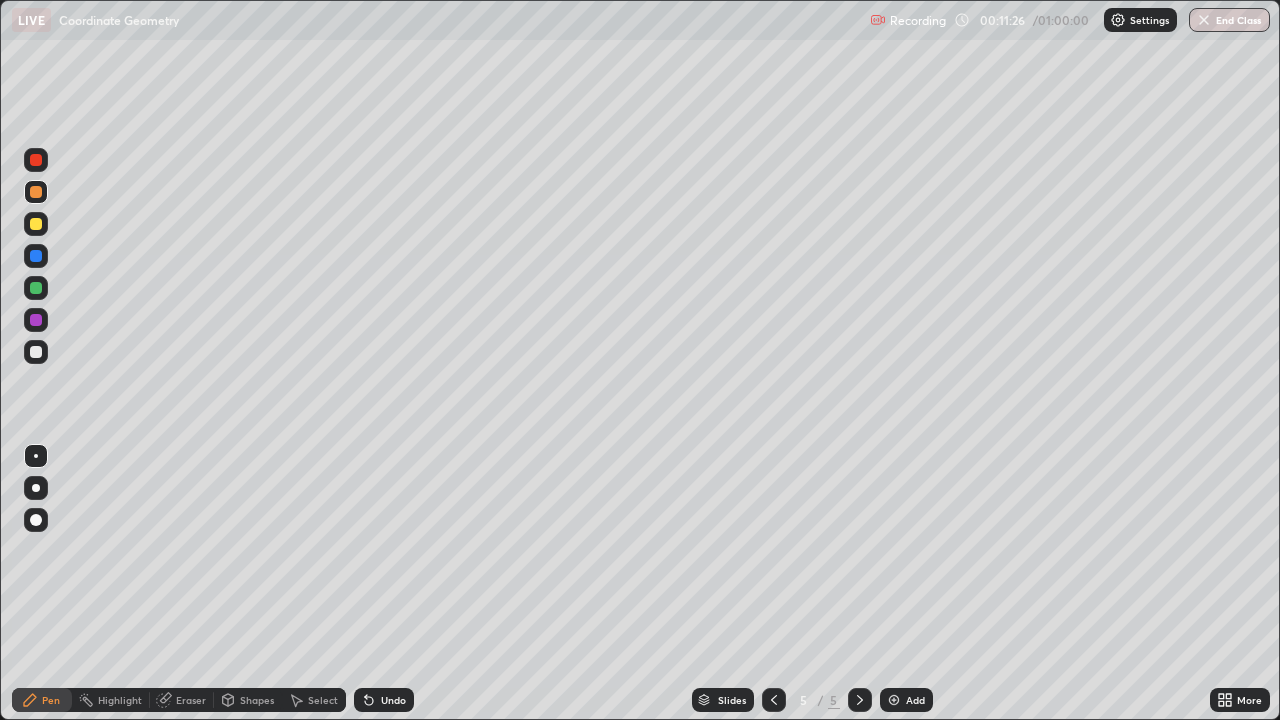 click at bounding box center [36, 288] 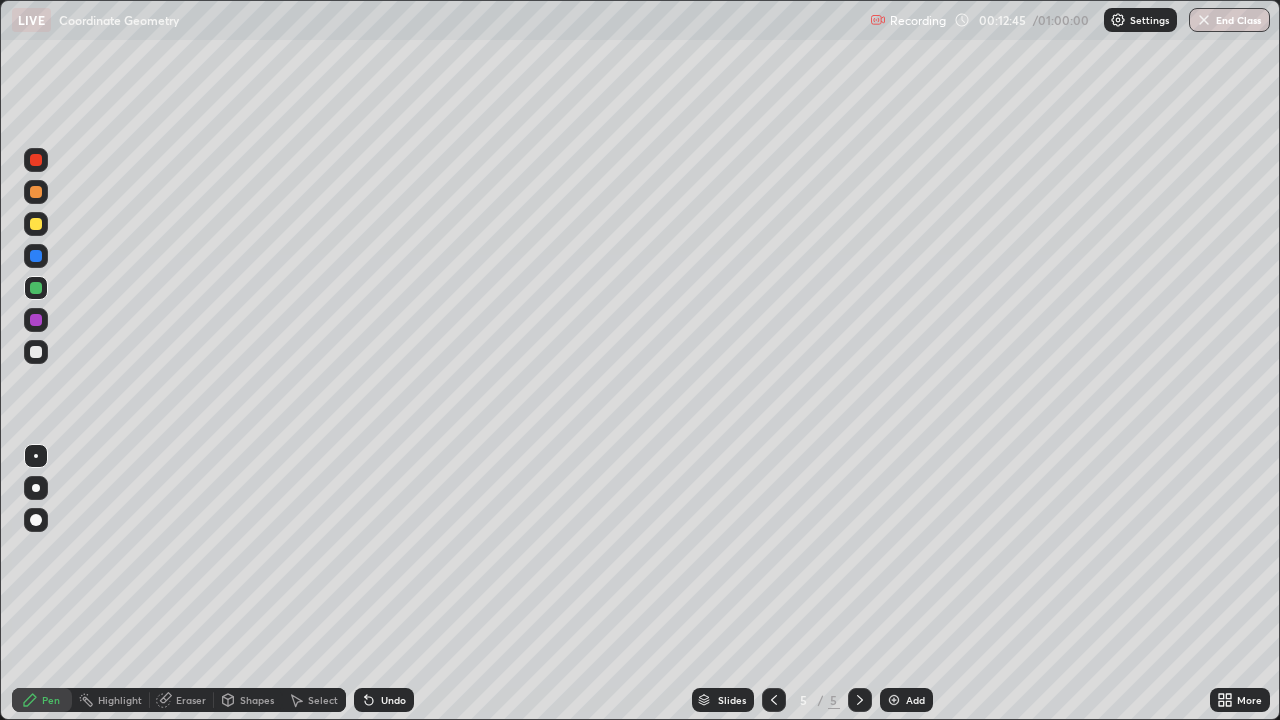 click on "Eraser" at bounding box center [191, 700] 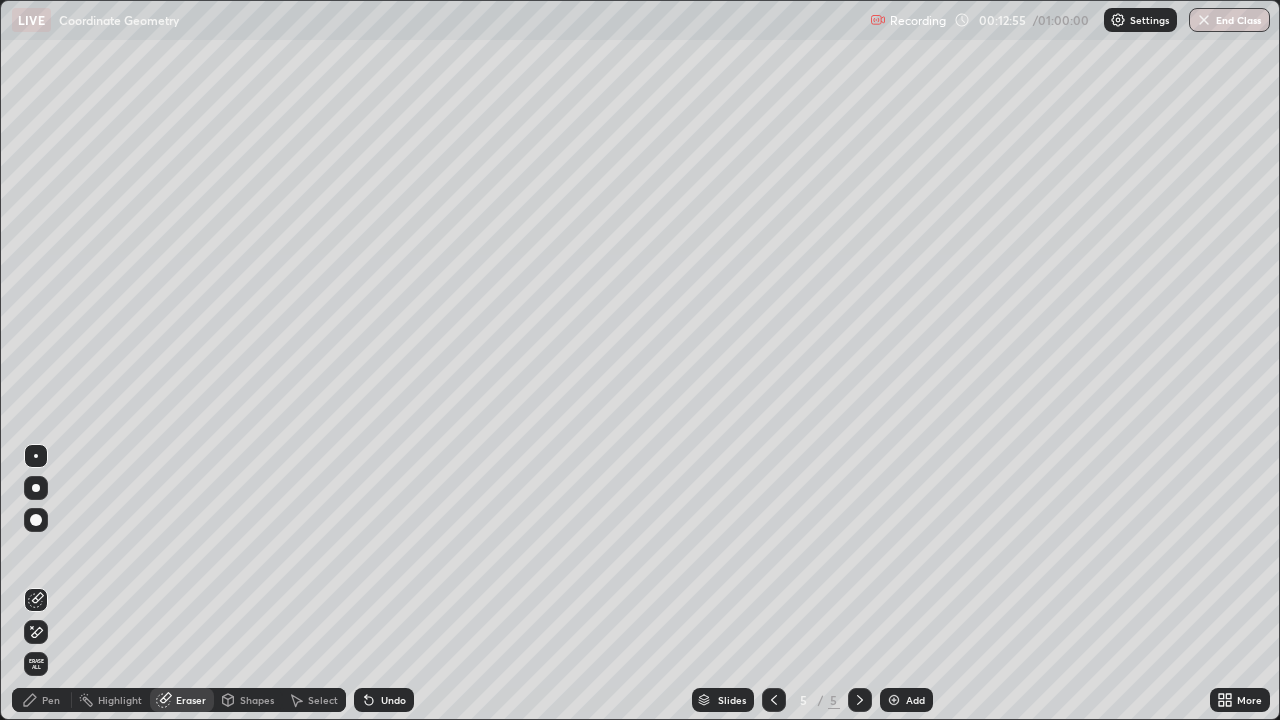 click on "Pen" at bounding box center (51, 700) 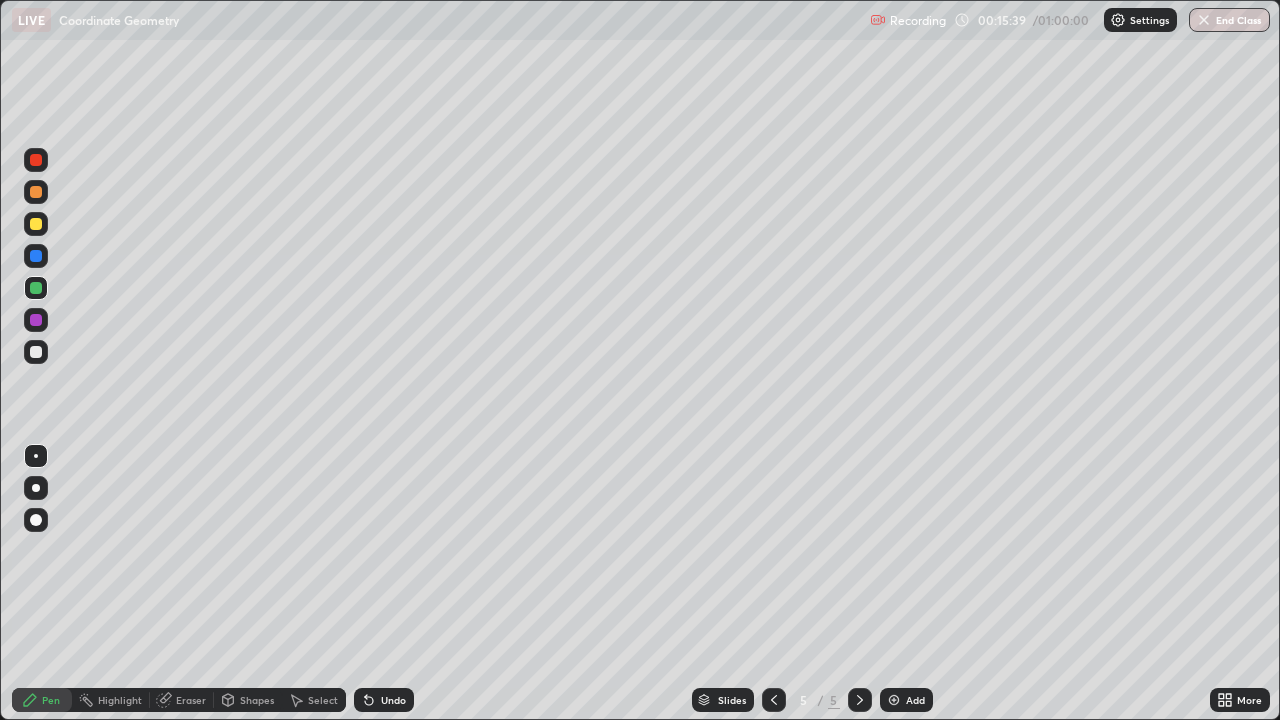 click on "Add" at bounding box center (915, 700) 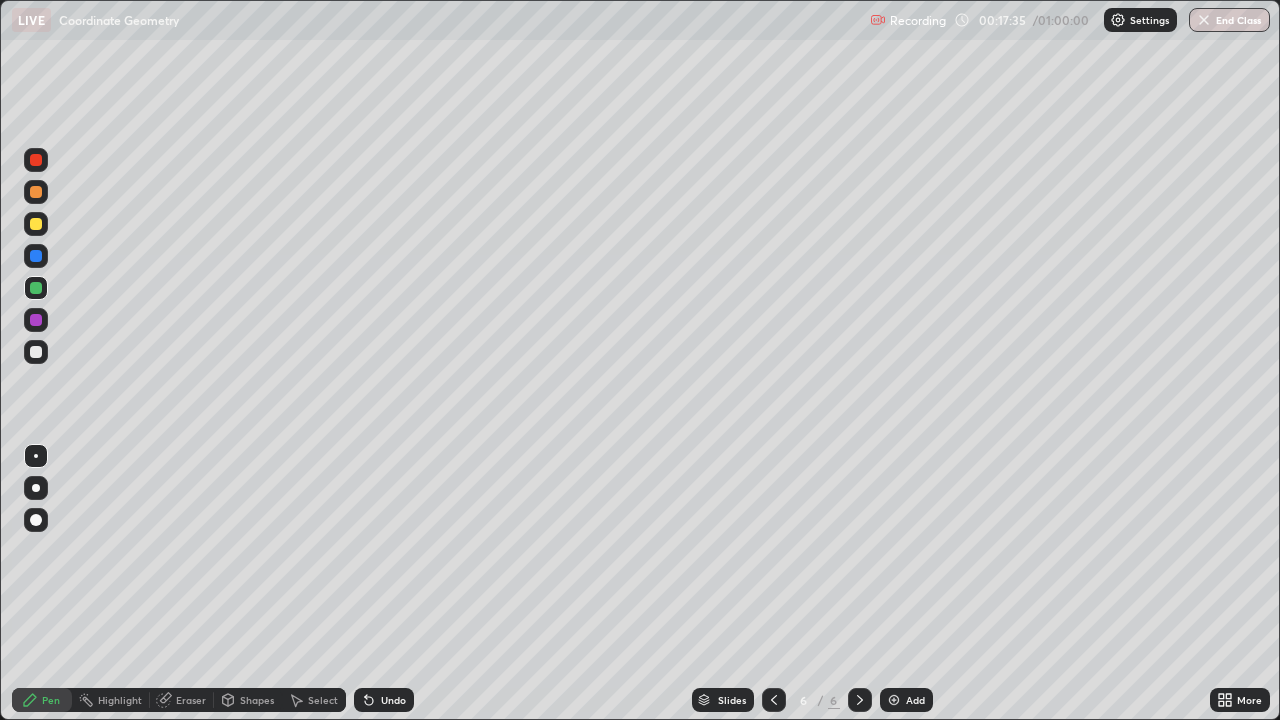 click on "Eraser" at bounding box center (191, 700) 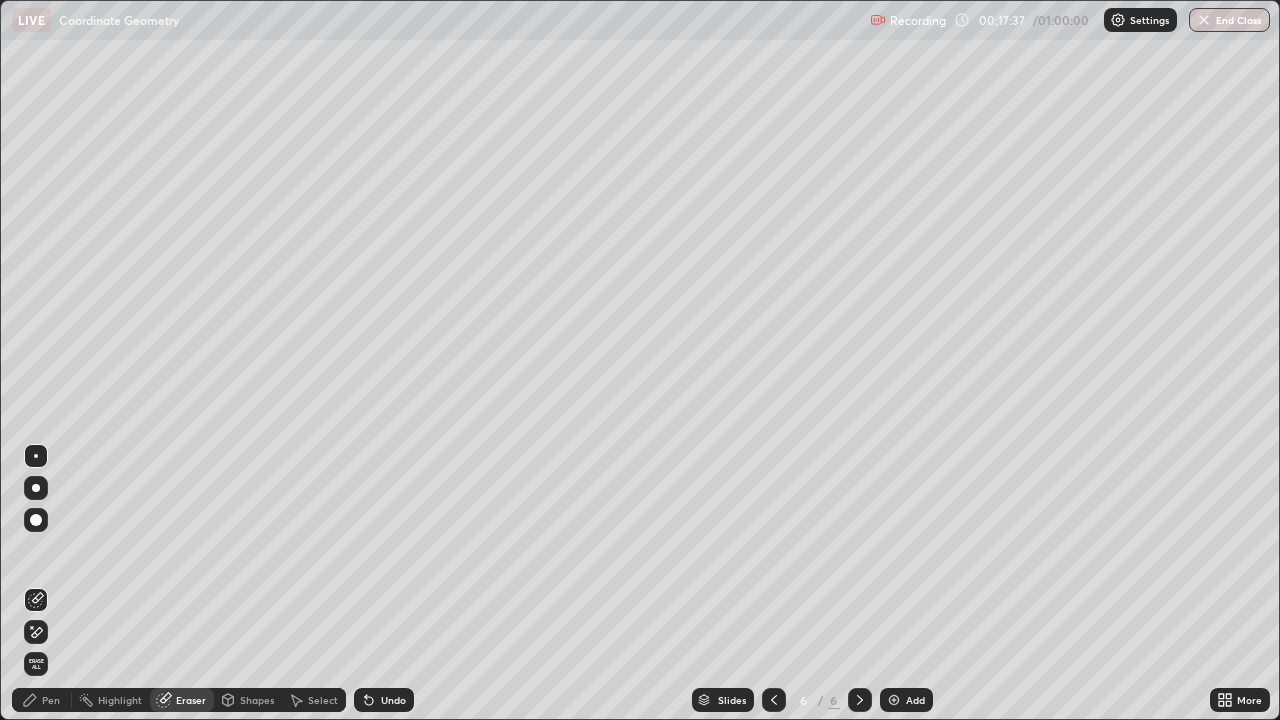 click on "Pen" at bounding box center [51, 700] 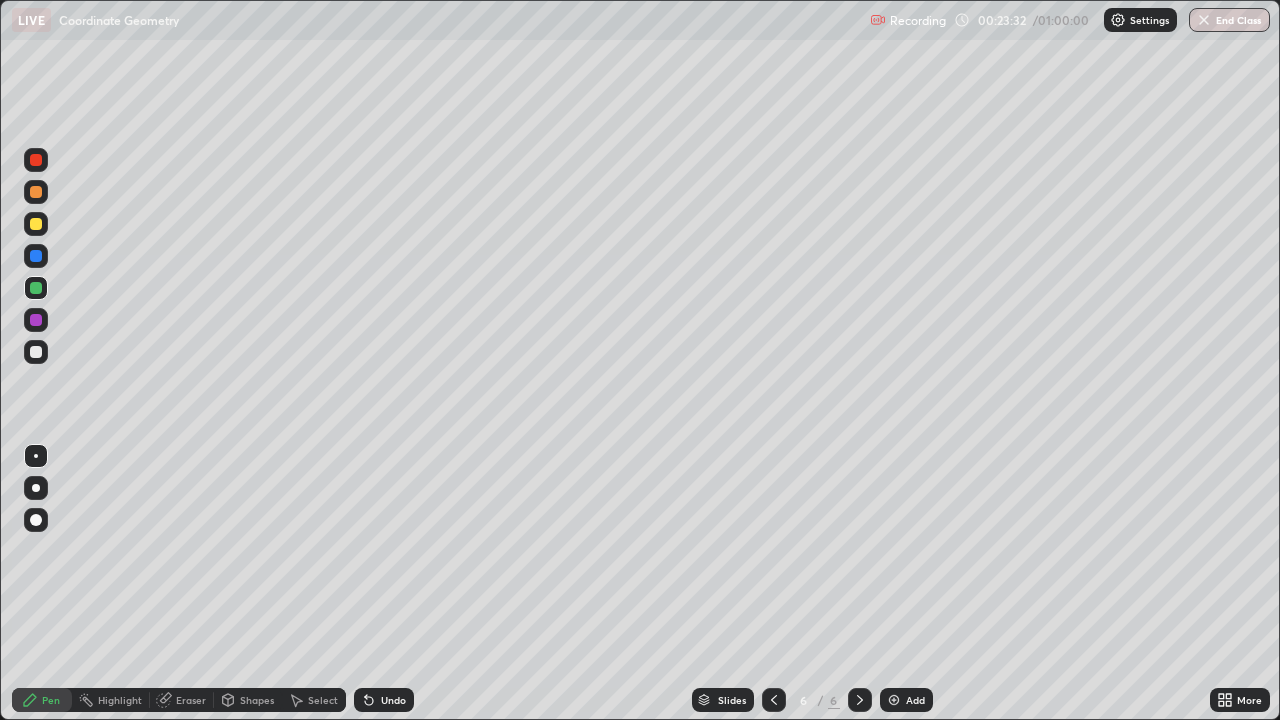 click on "Add" at bounding box center [915, 700] 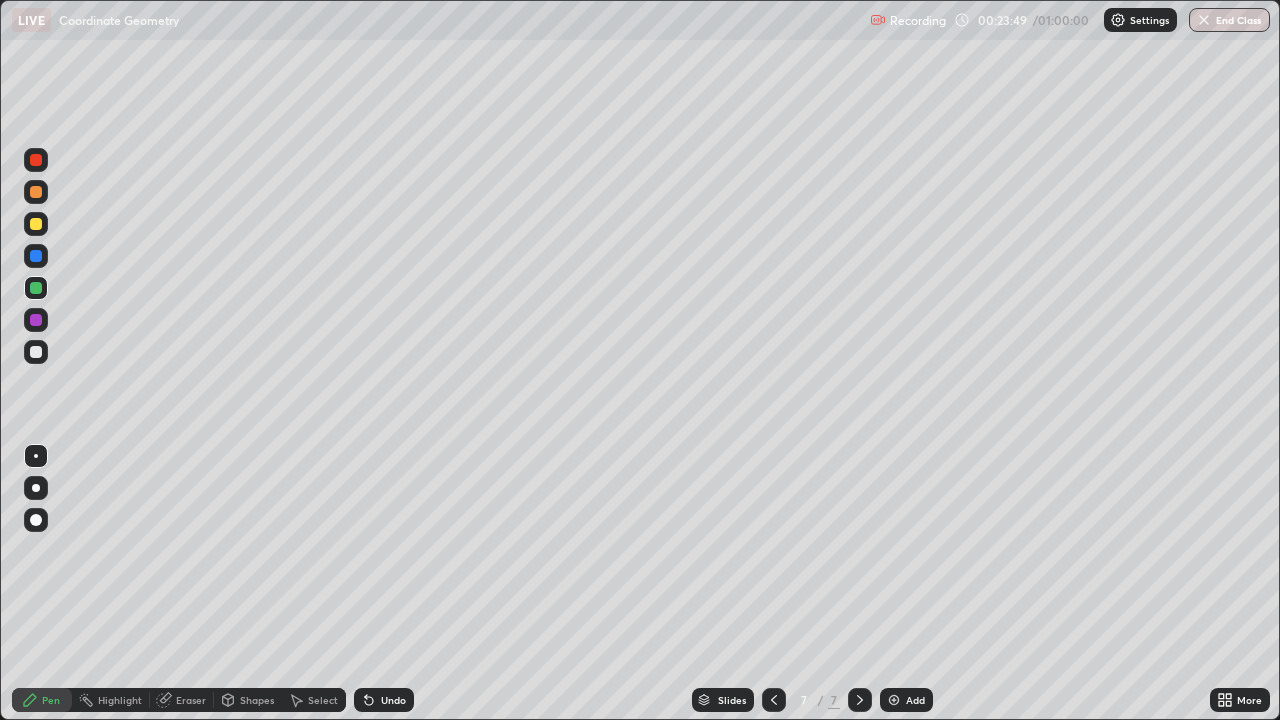 click 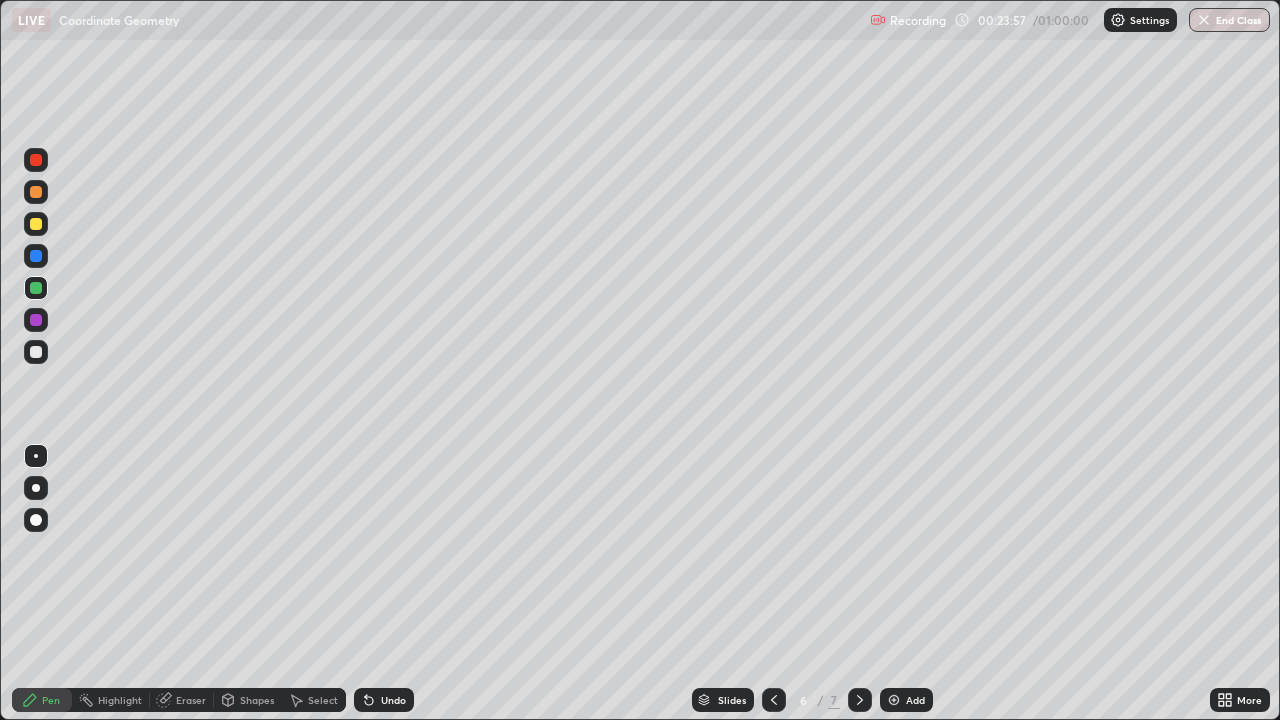 click at bounding box center [774, 700] 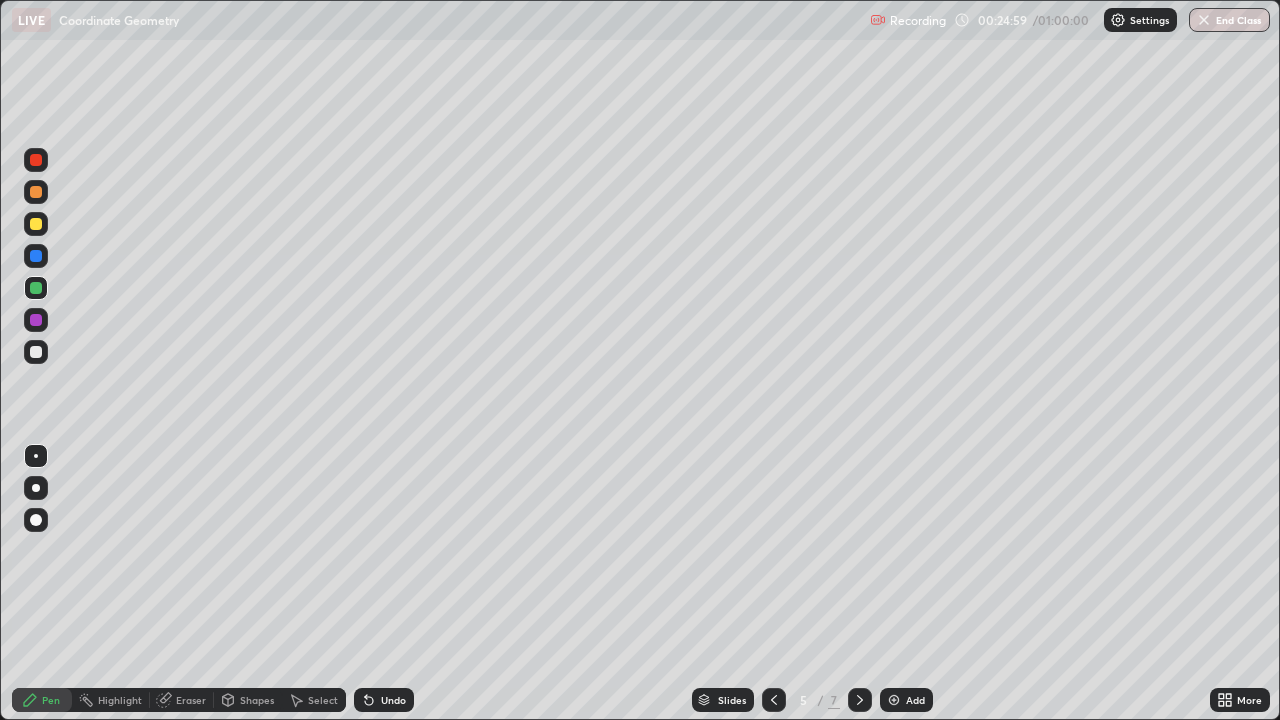 click 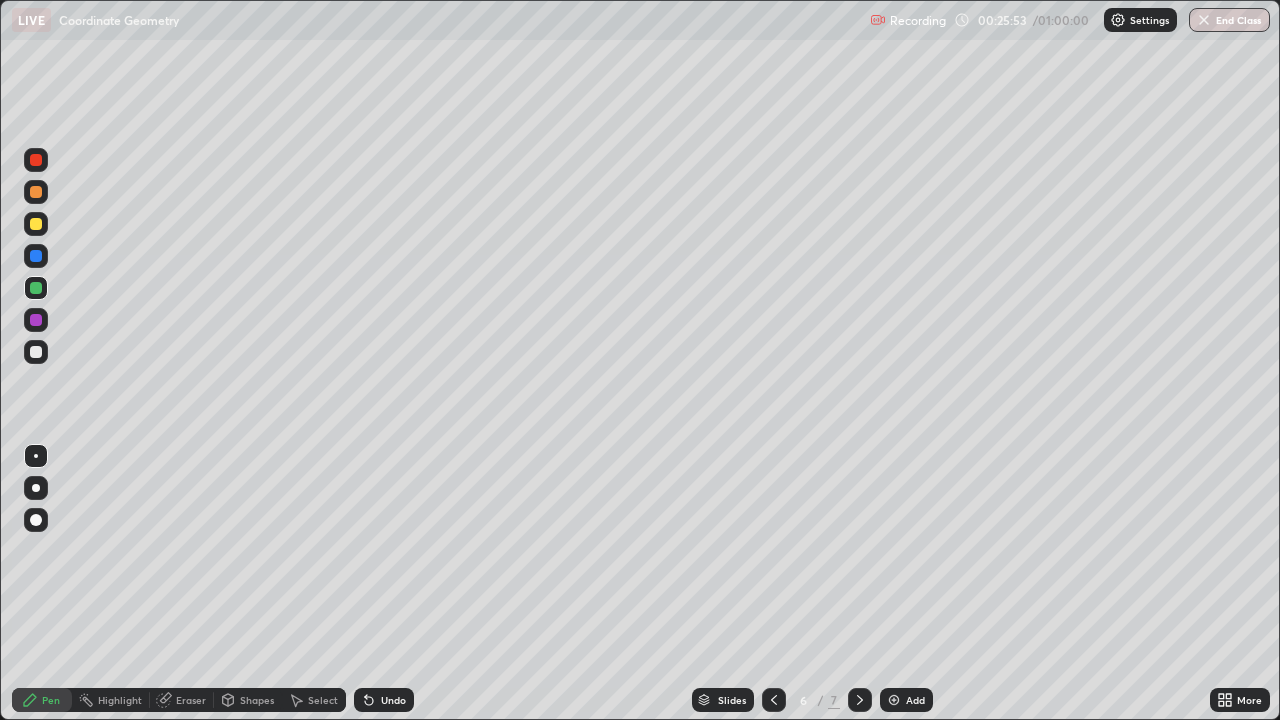 click on "Add" at bounding box center (915, 700) 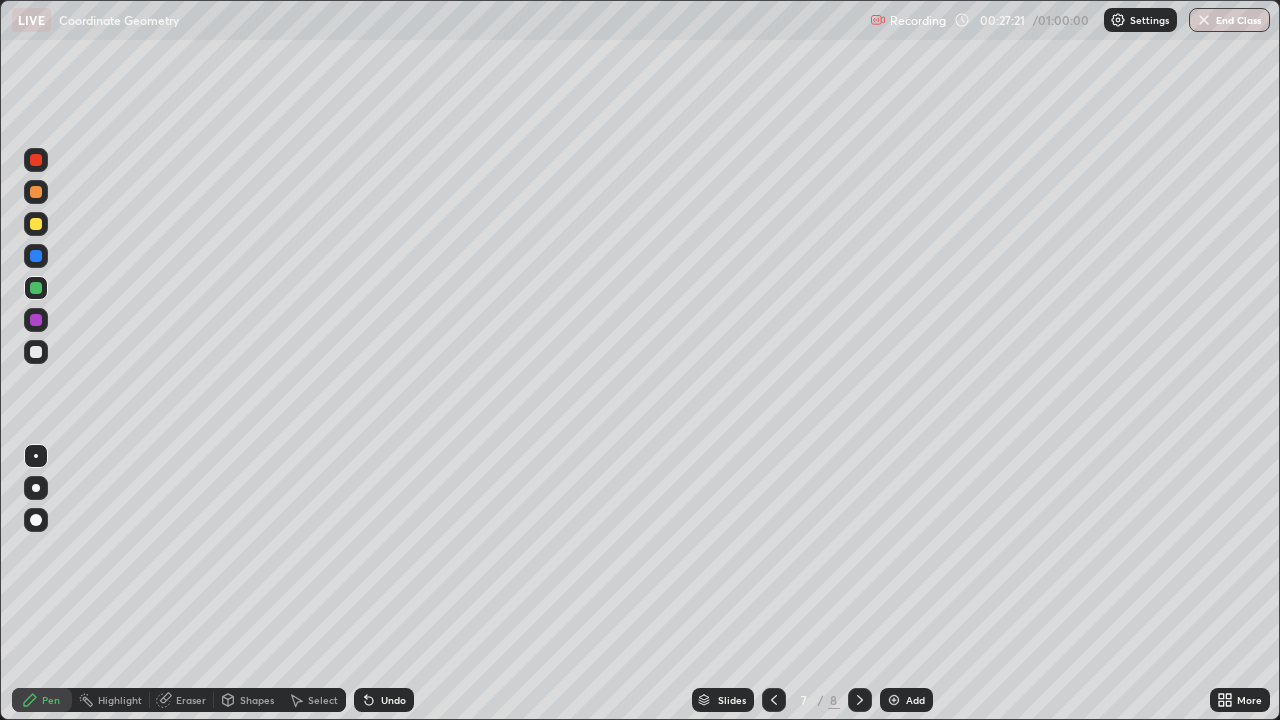 click 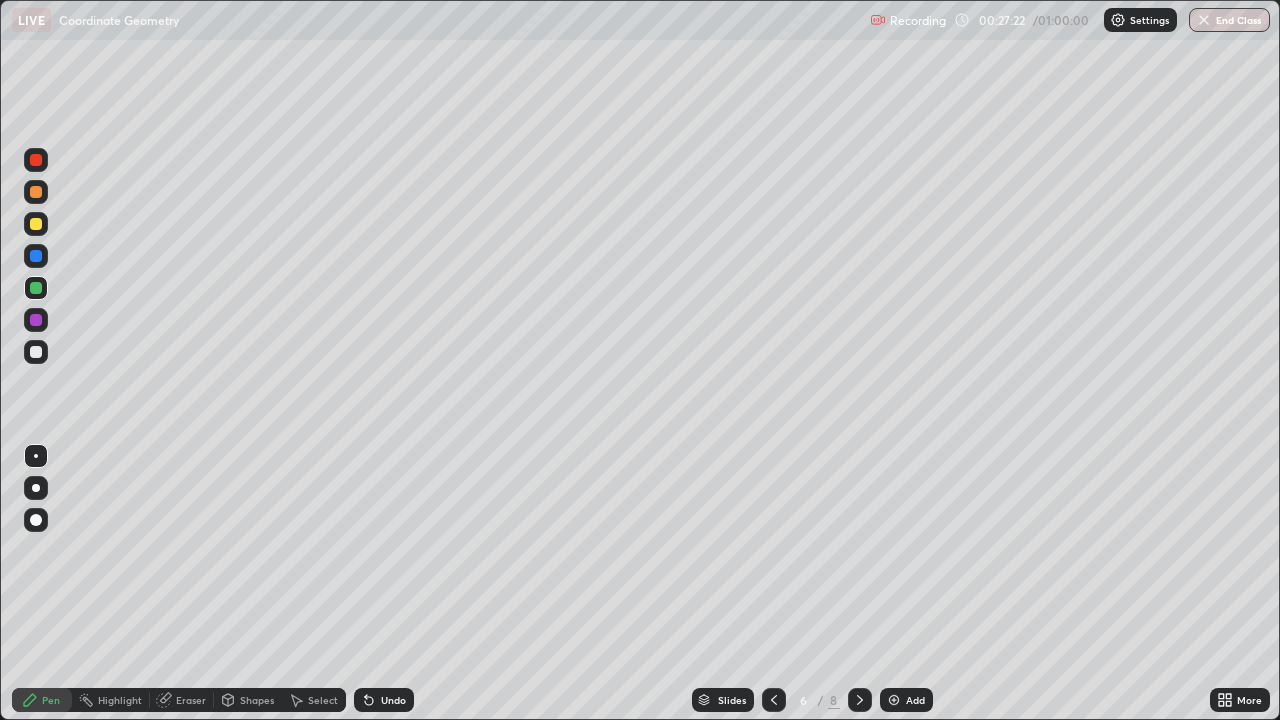 click at bounding box center [774, 700] 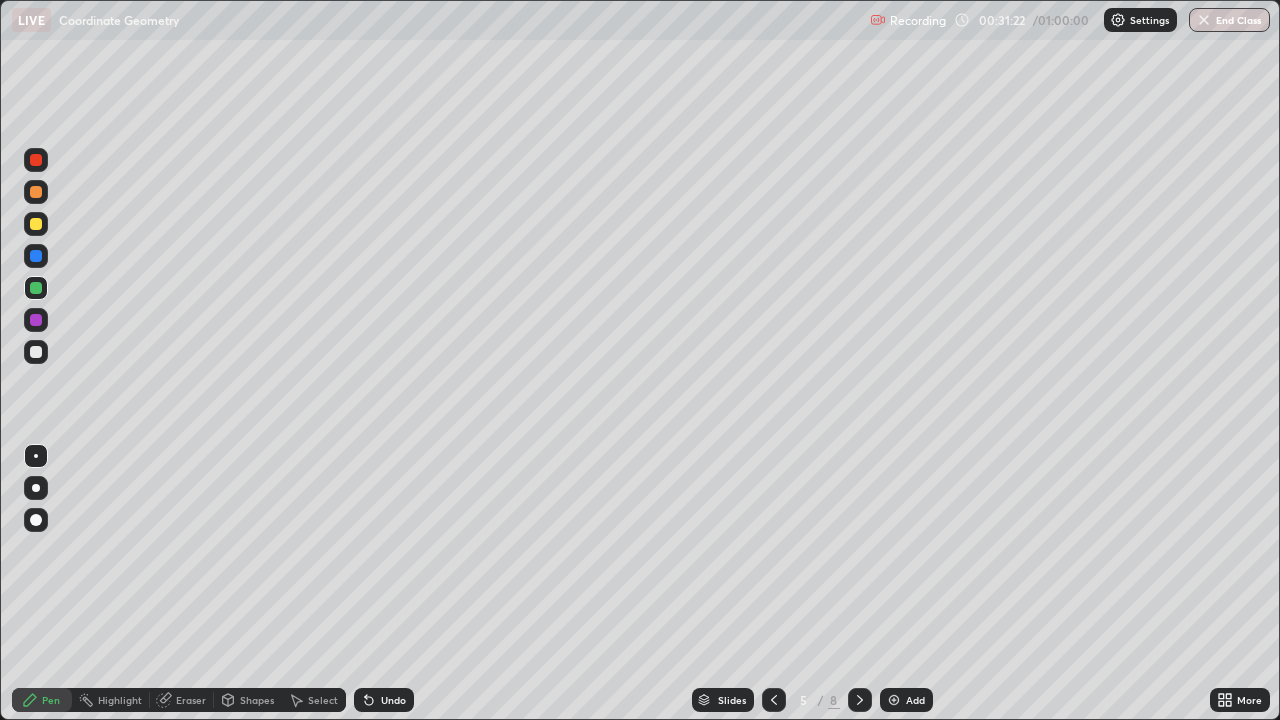 click 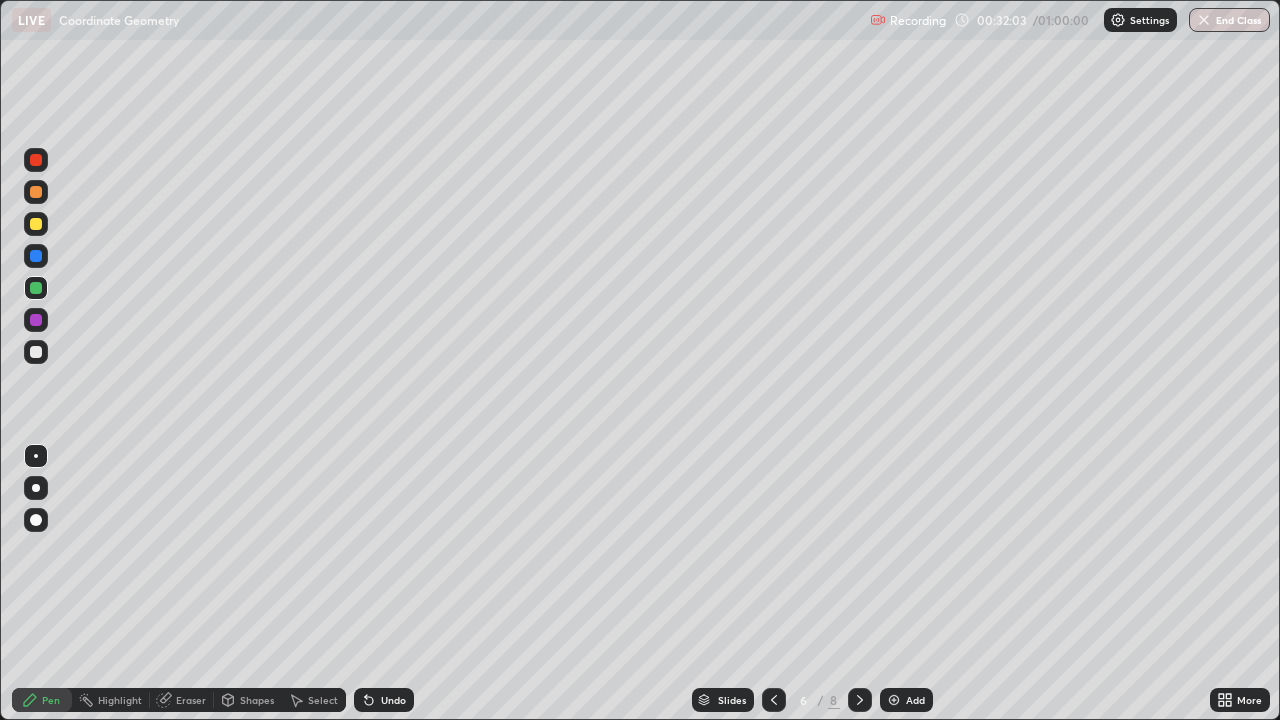 click 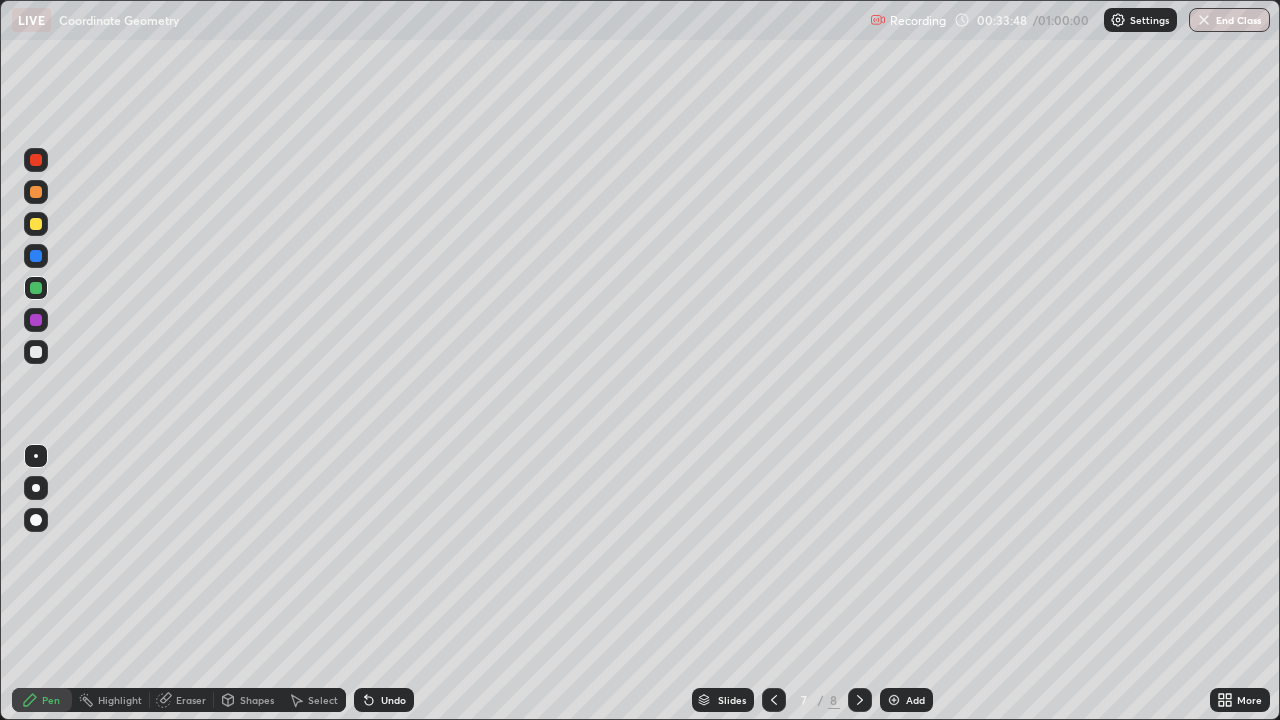 click at bounding box center [894, 700] 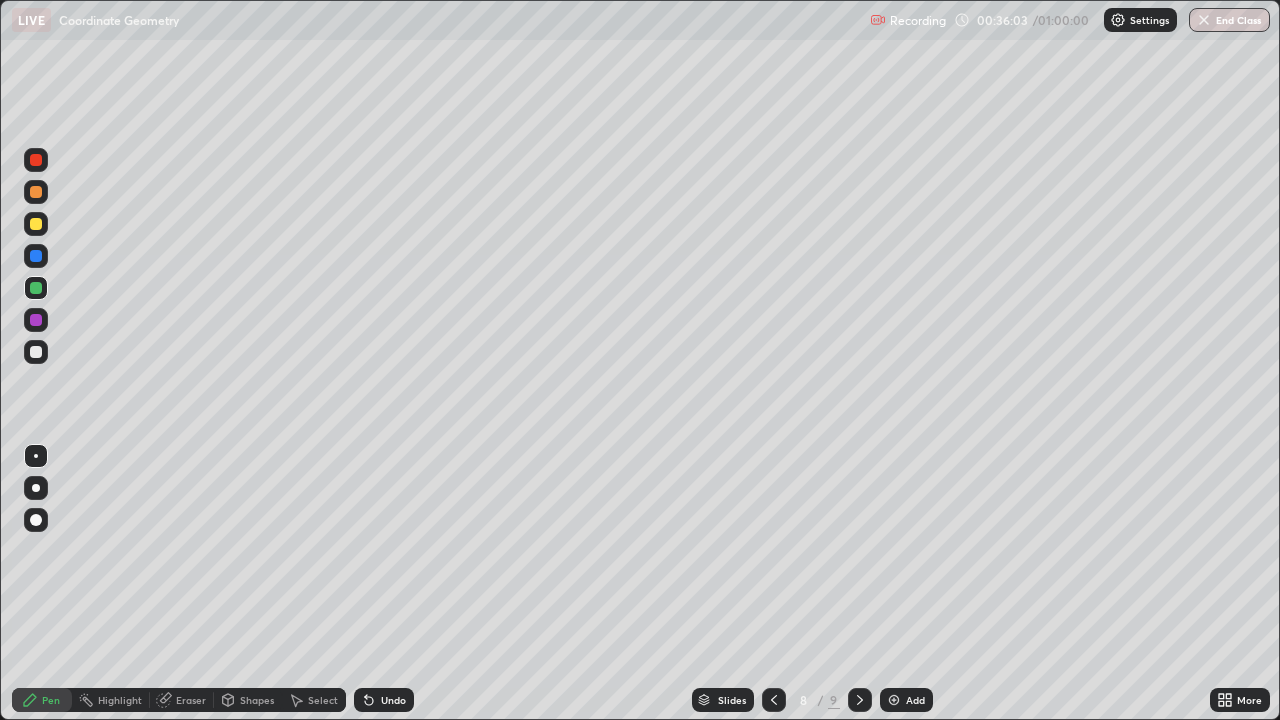 click at bounding box center (36, 224) 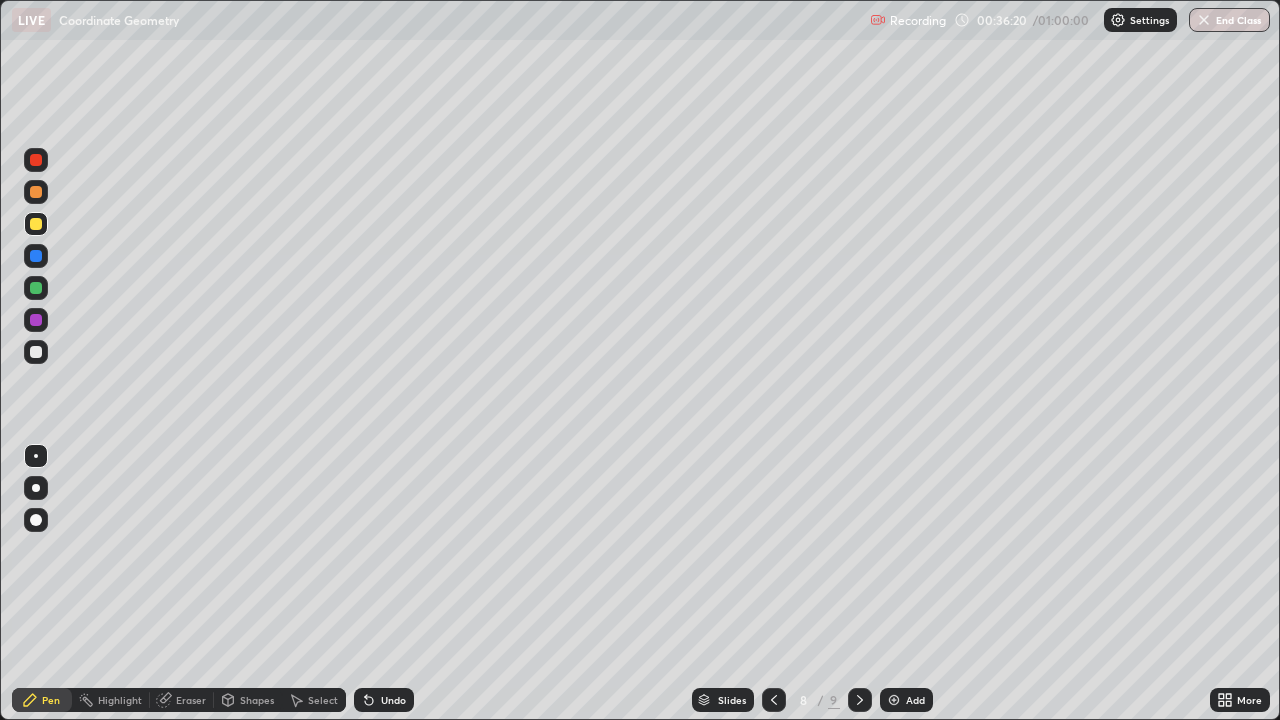 click on "Eraser" at bounding box center (191, 700) 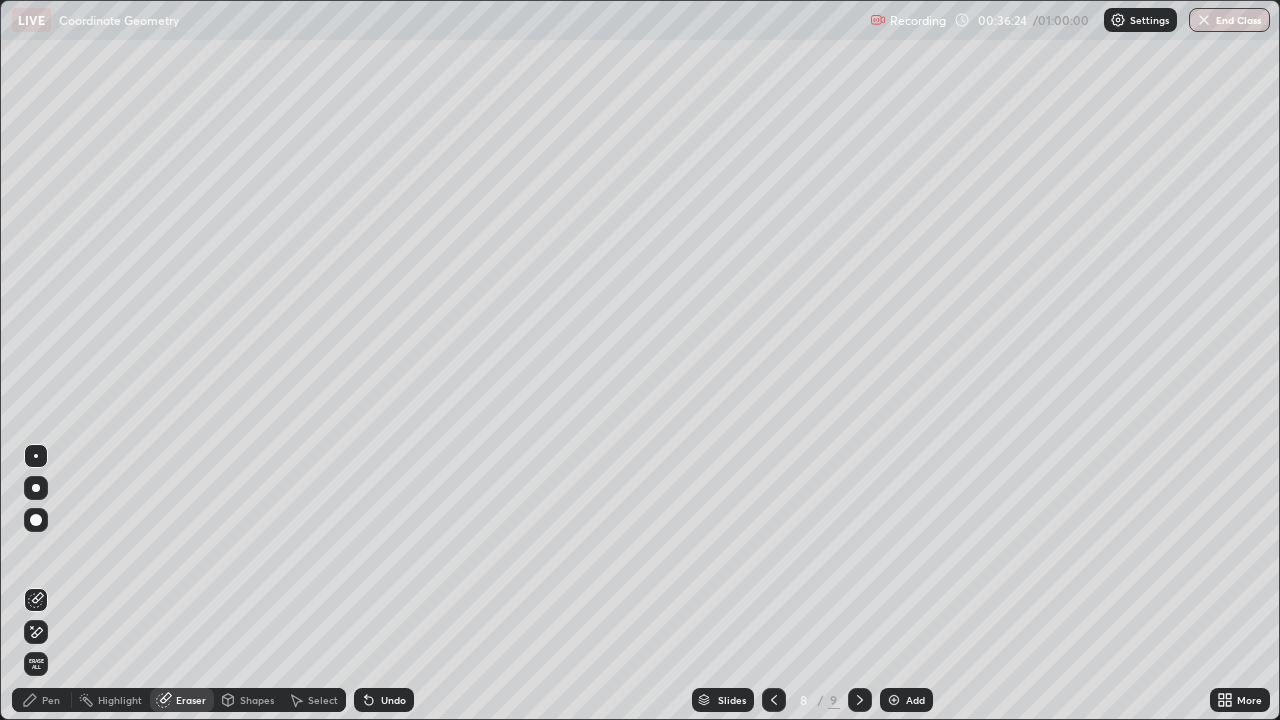 click 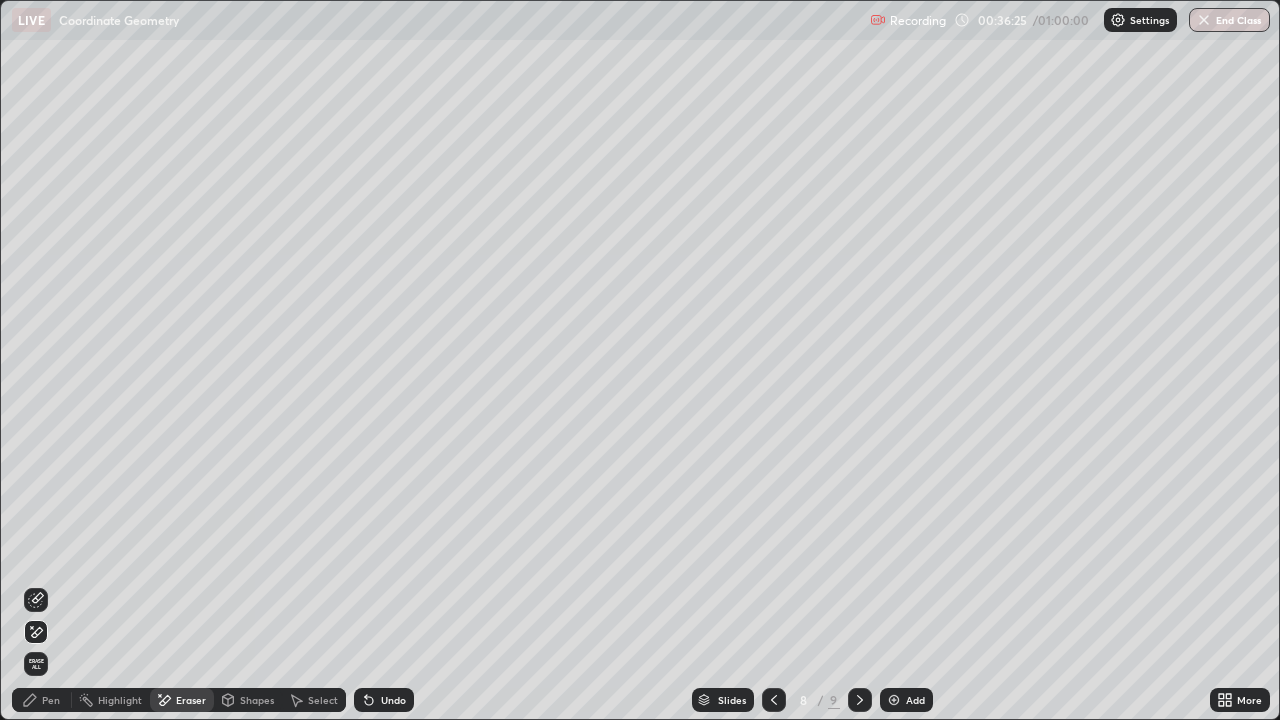 click 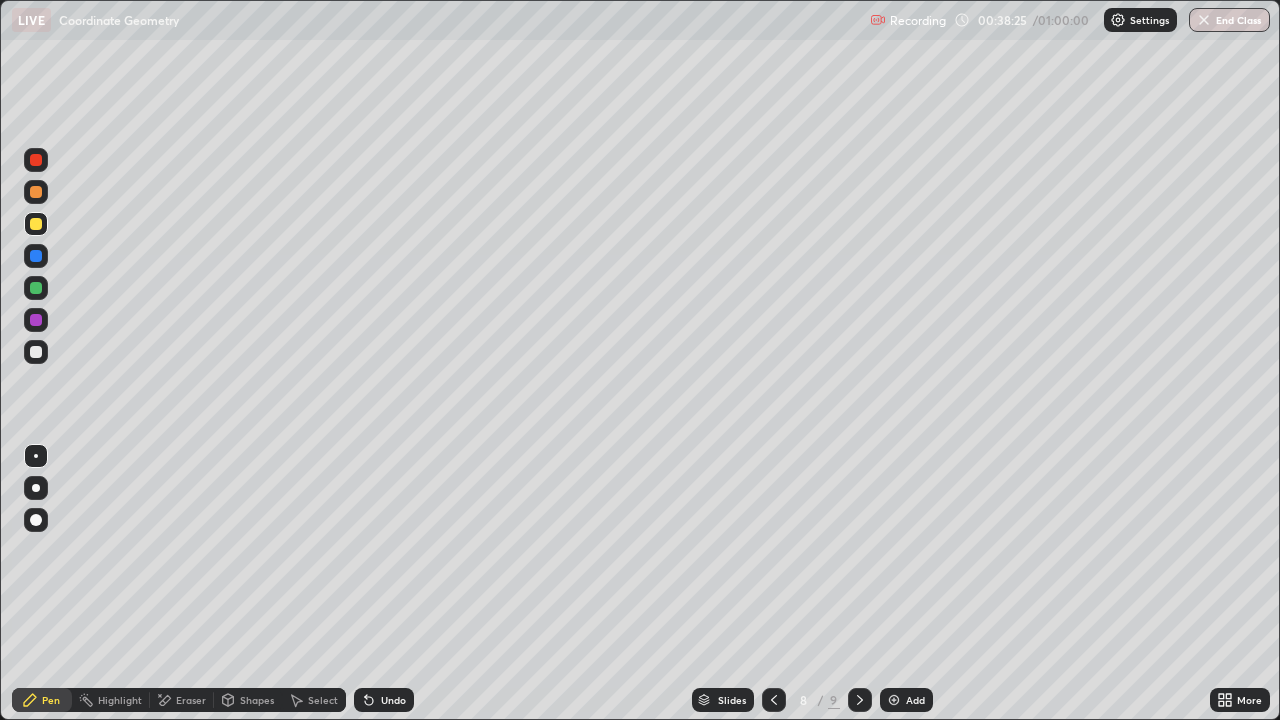 click on "Undo" at bounding box center [384, 700] 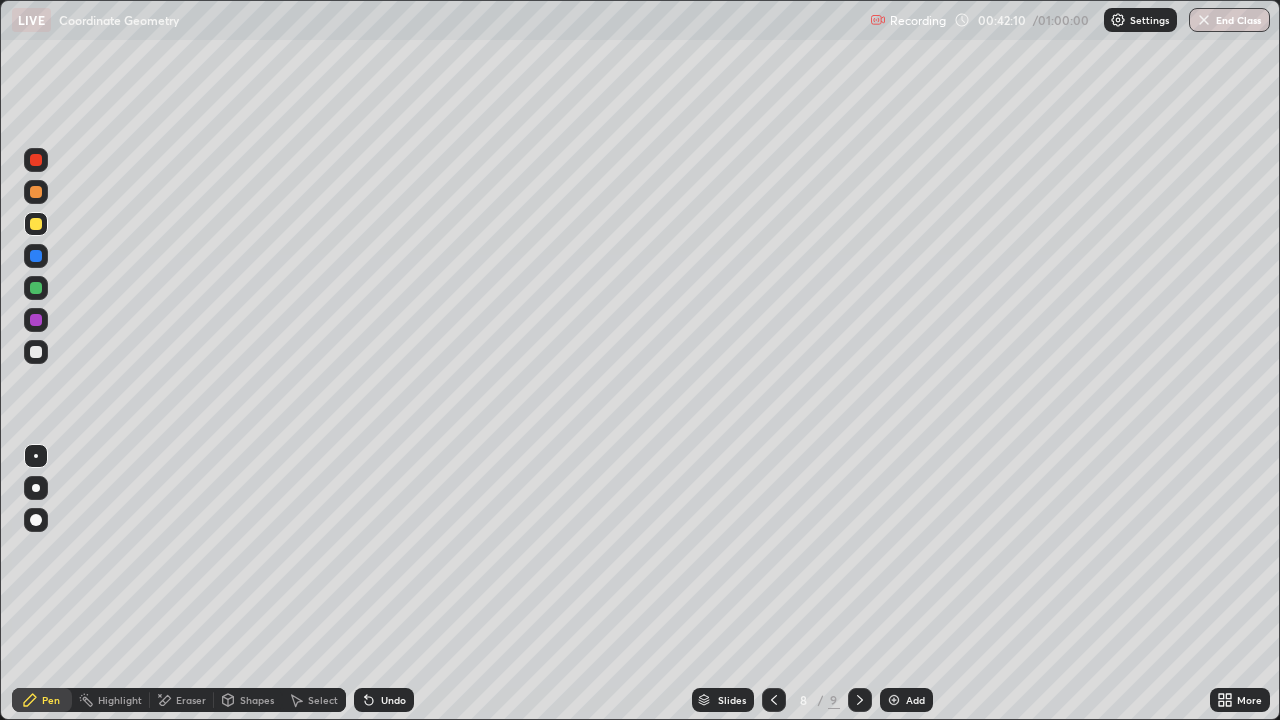 click on "Add" at bounding box center (906, 700) 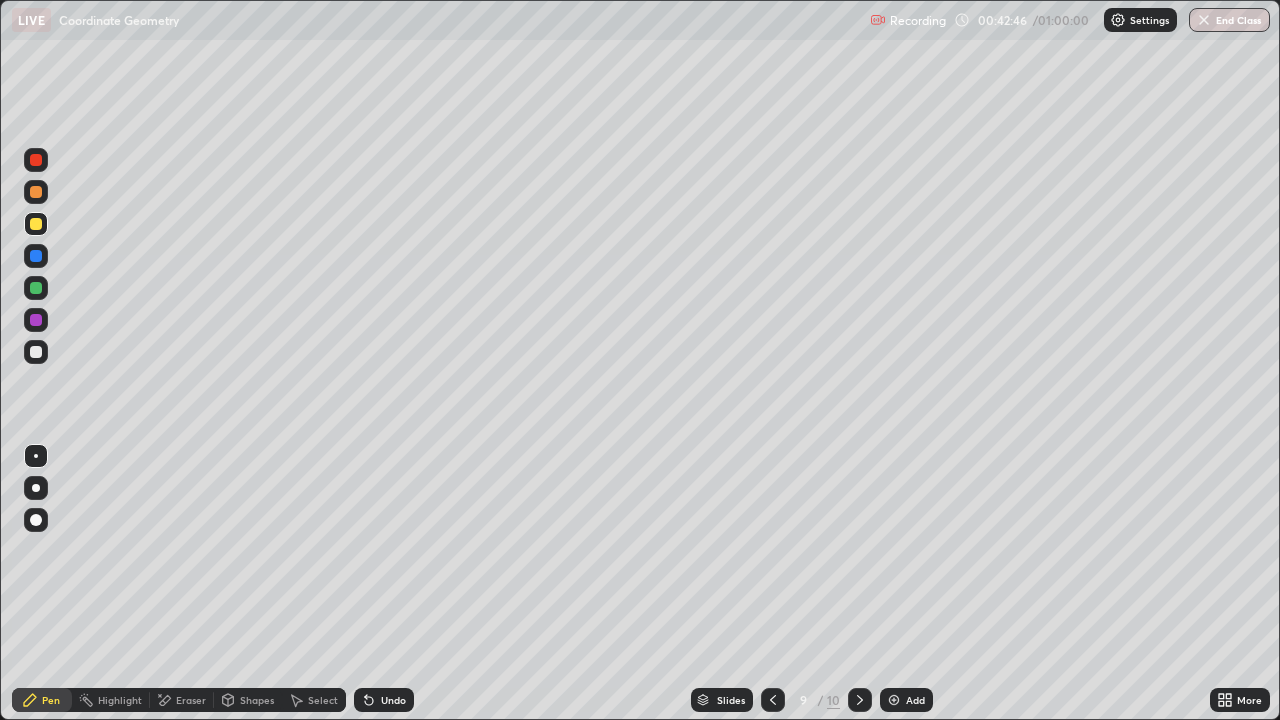 click at bounding box center [36, 352] 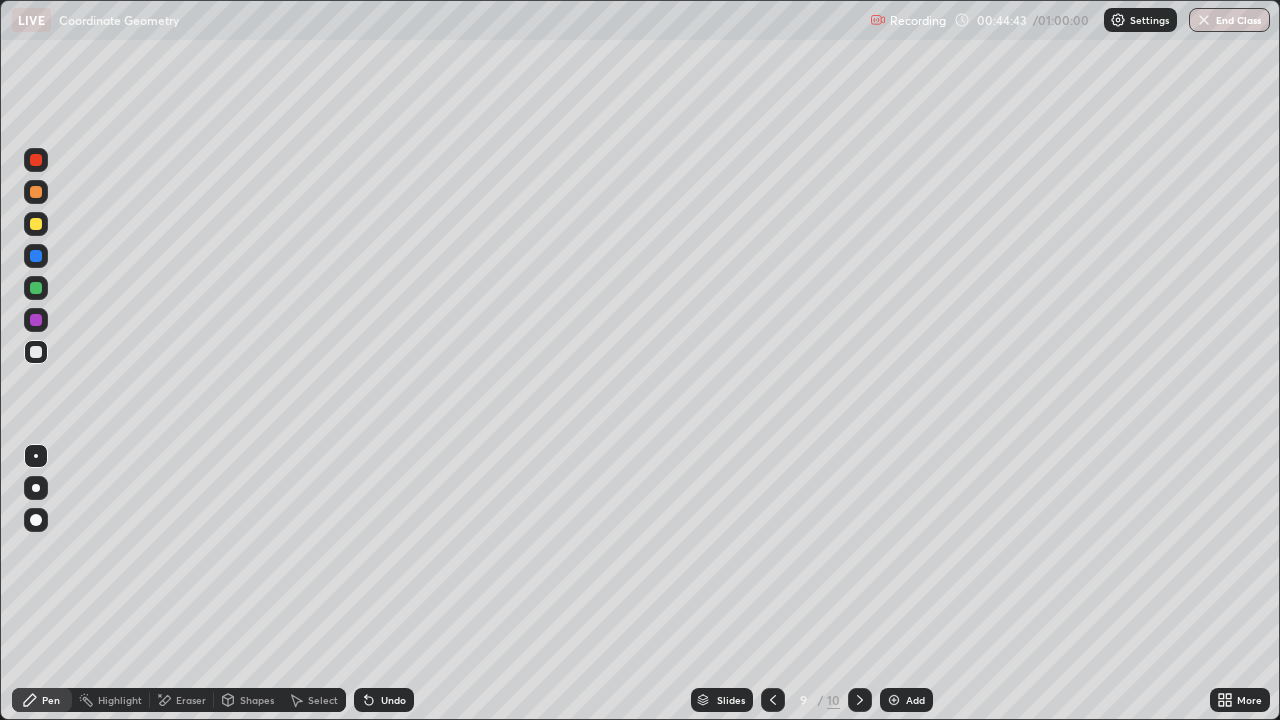 click on "Eraser" at bounding box center [191, 700] 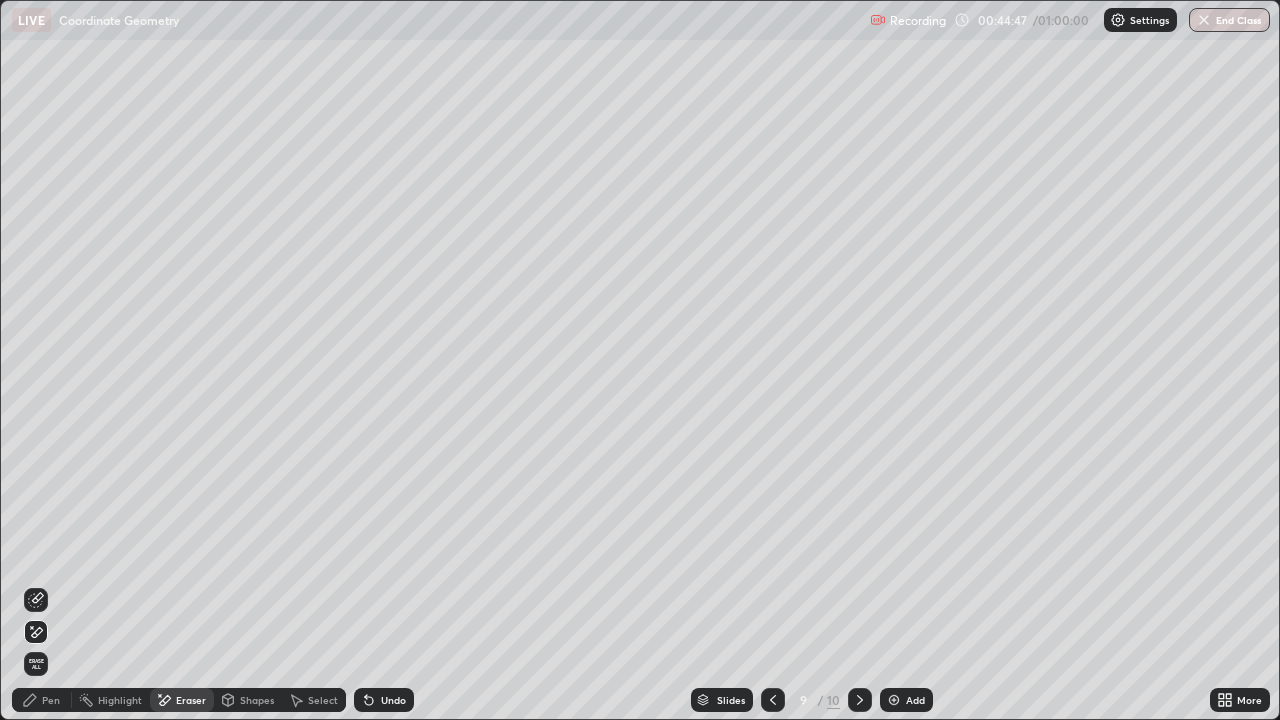 click on "Pen" at bounding box center (51, 700) 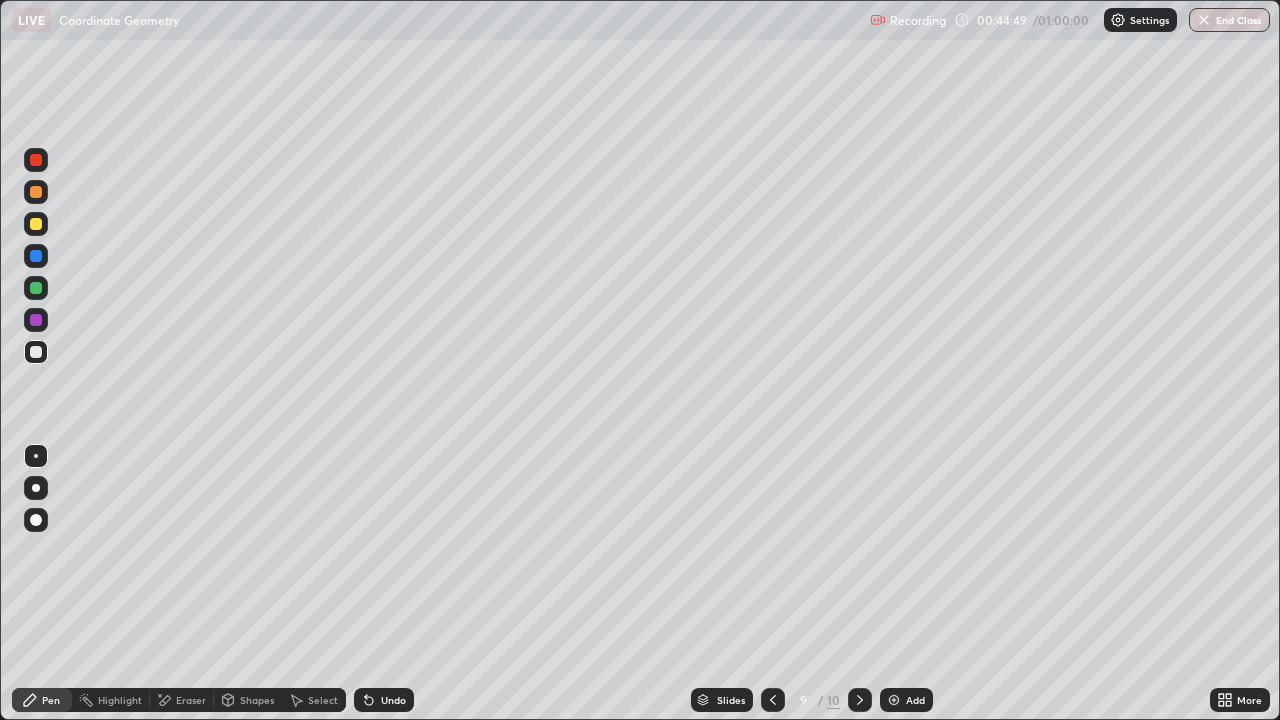 click on "Eraser" at bounding box center (191, 700) 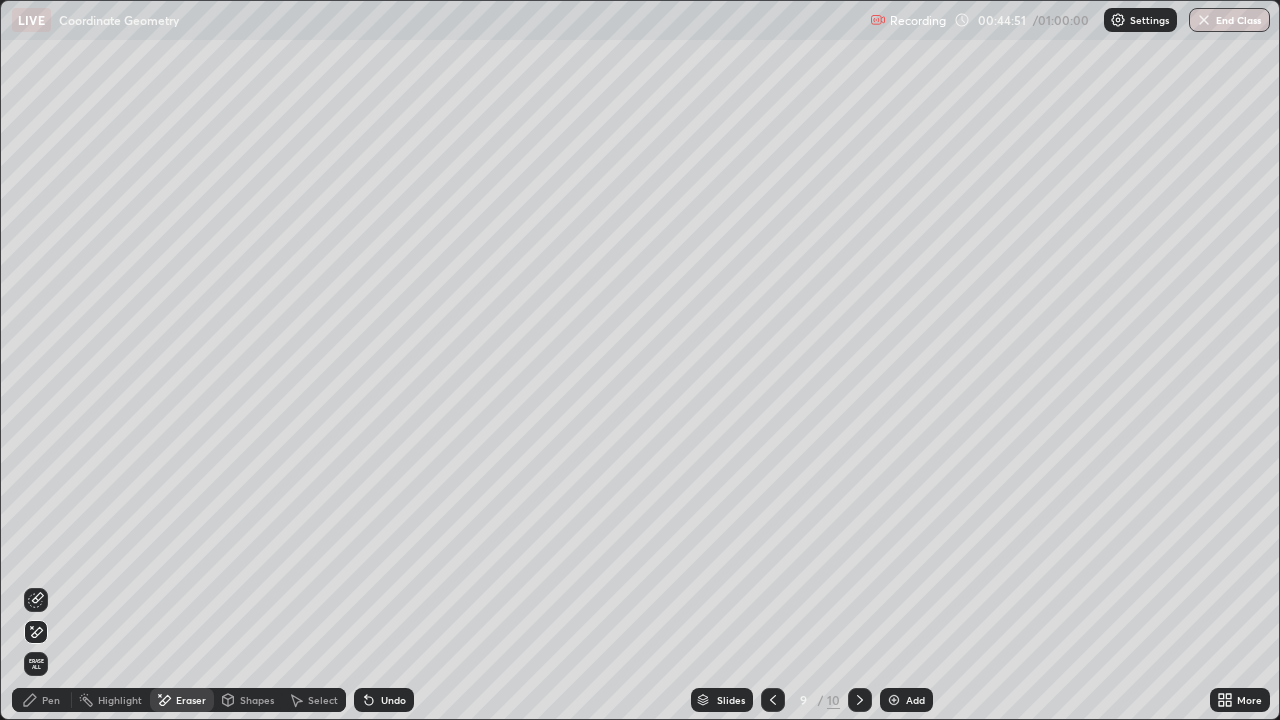 click on "Pen" at bounding box center [42, 700] 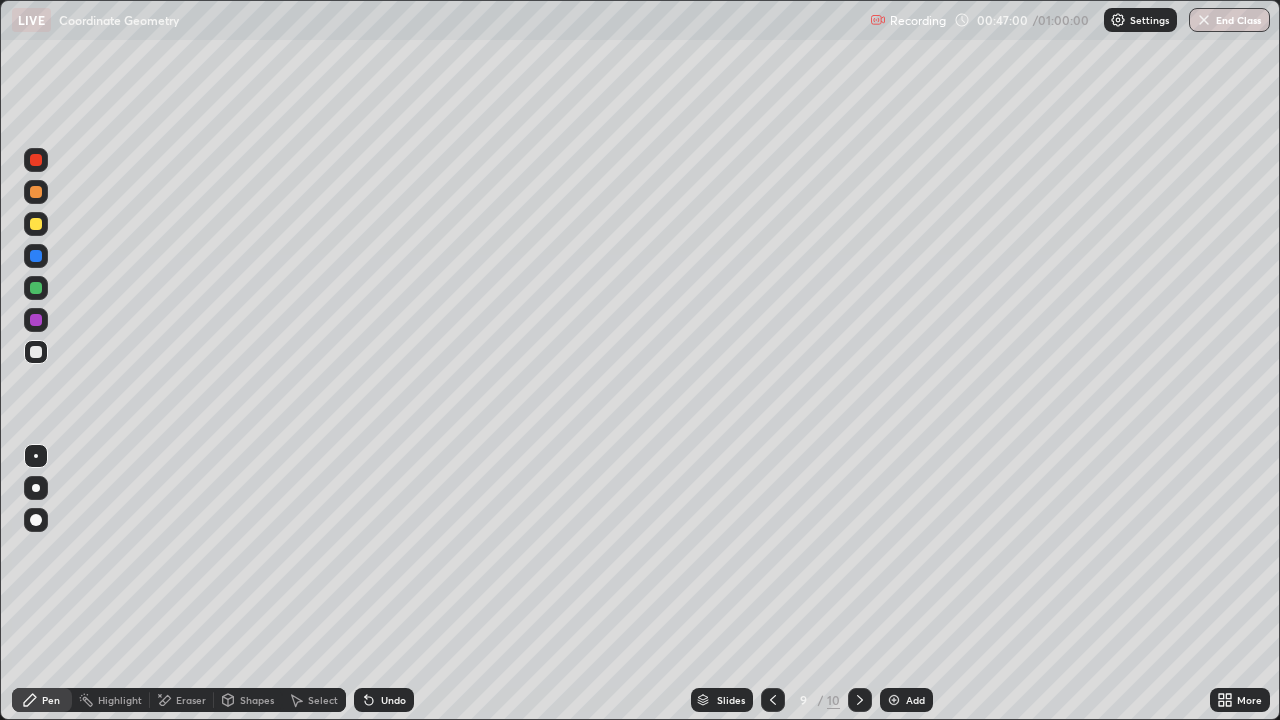 click on "Add" at bounding box center [906, 700] 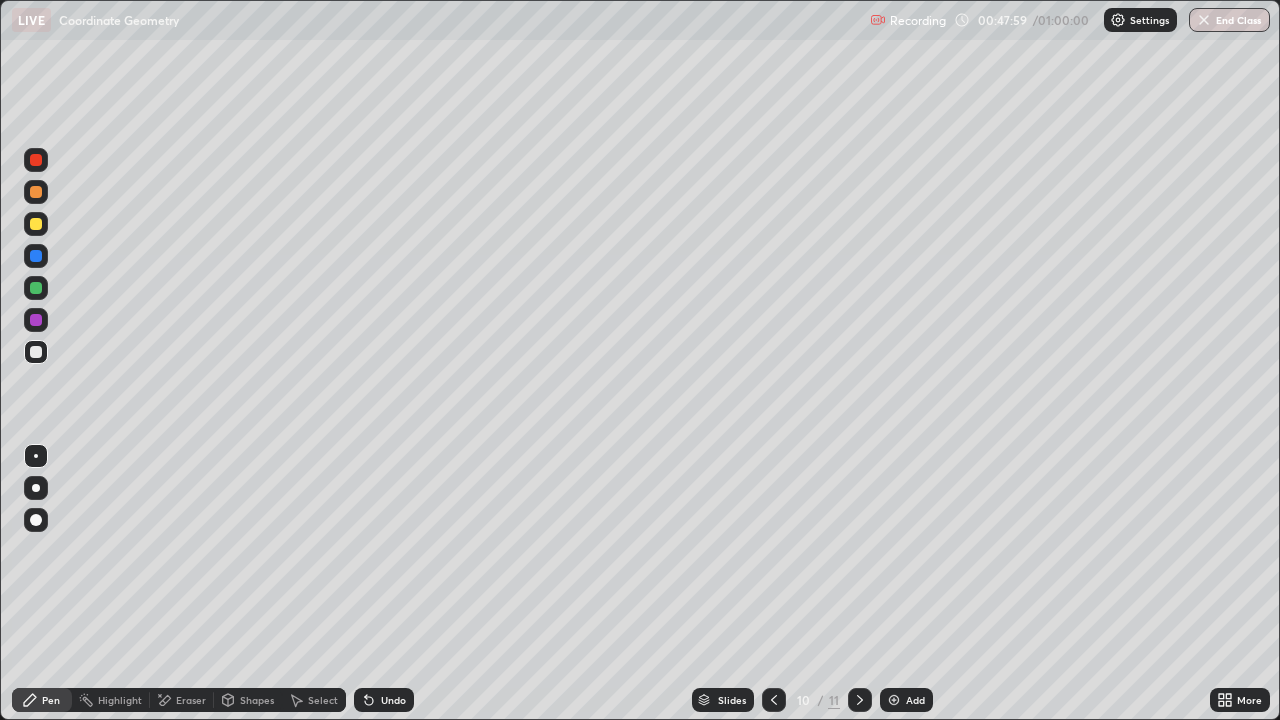 click on "Undo" at bounding box center (393, 700) 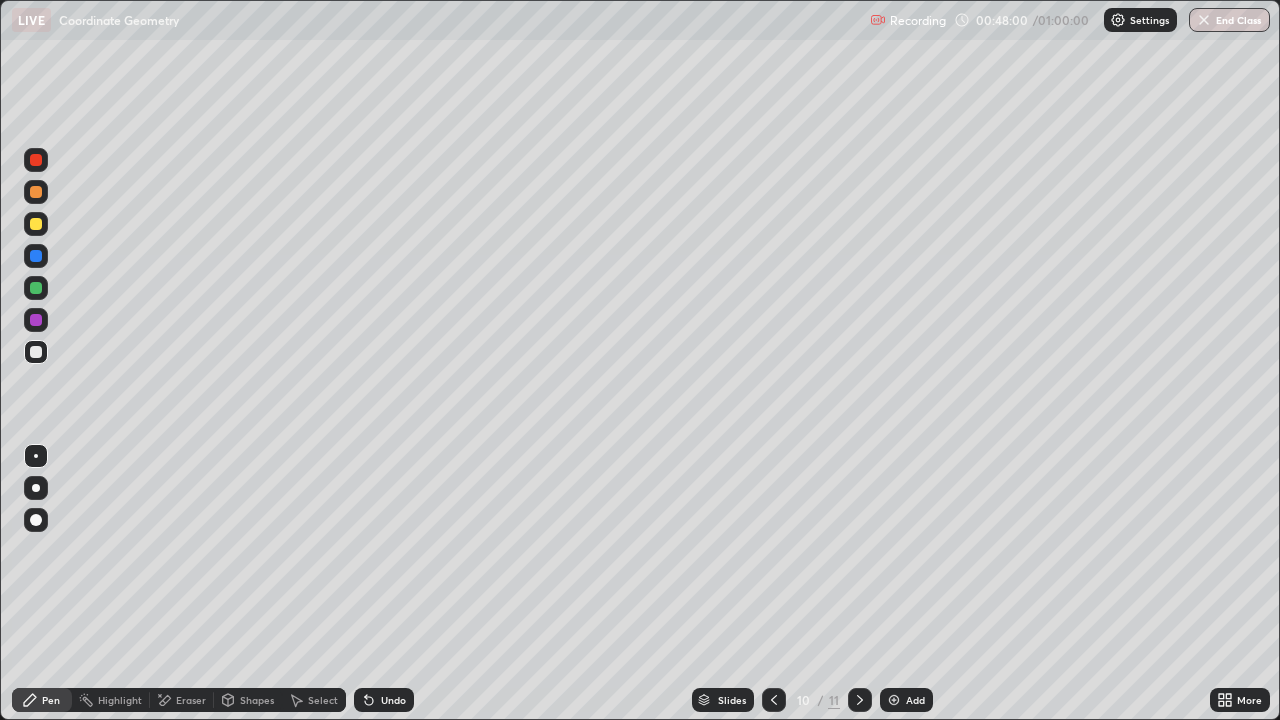 click on "Undo" at bounding box center [384, 700] 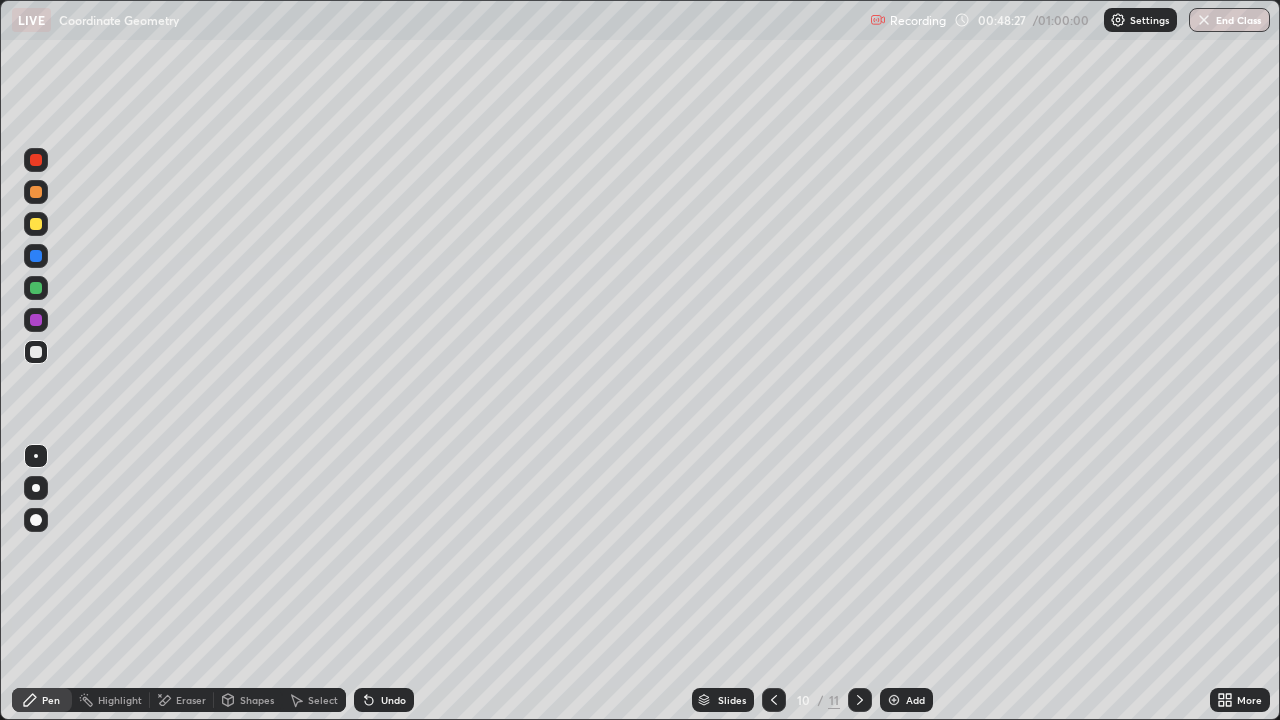 click on "Undo" at bounding box center [393, 700] 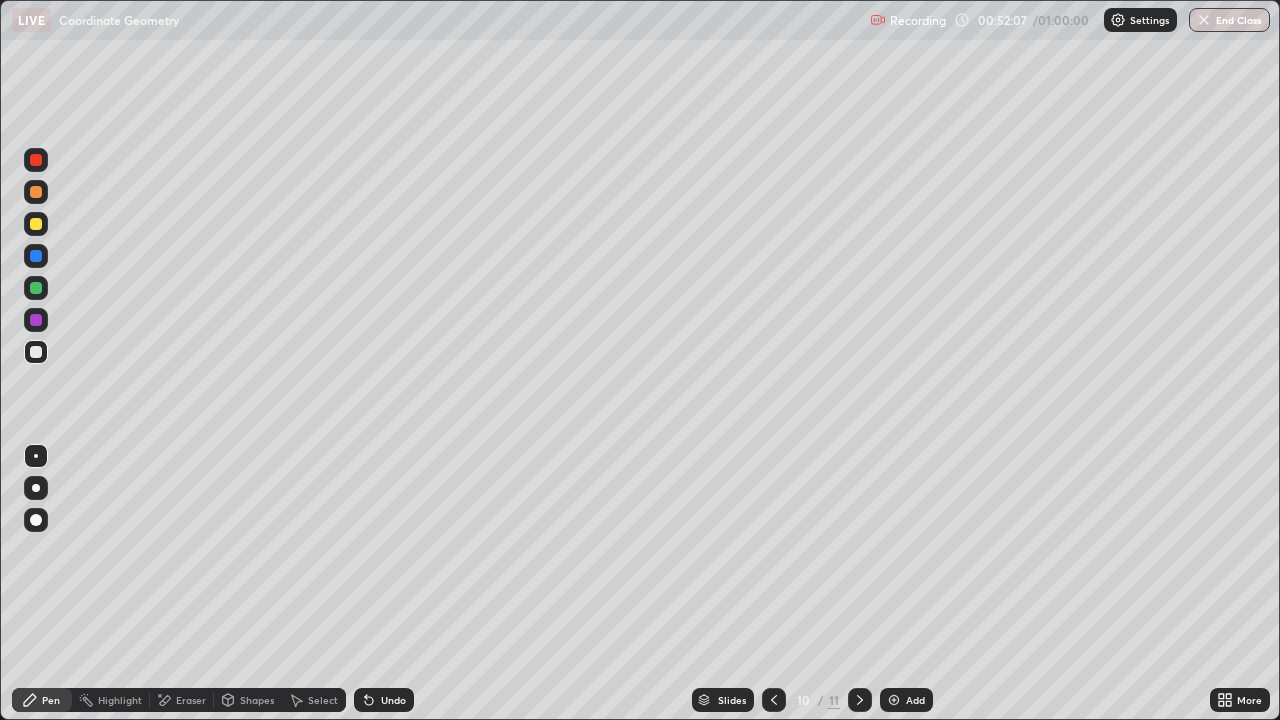 click at bounding box center [36, 224] 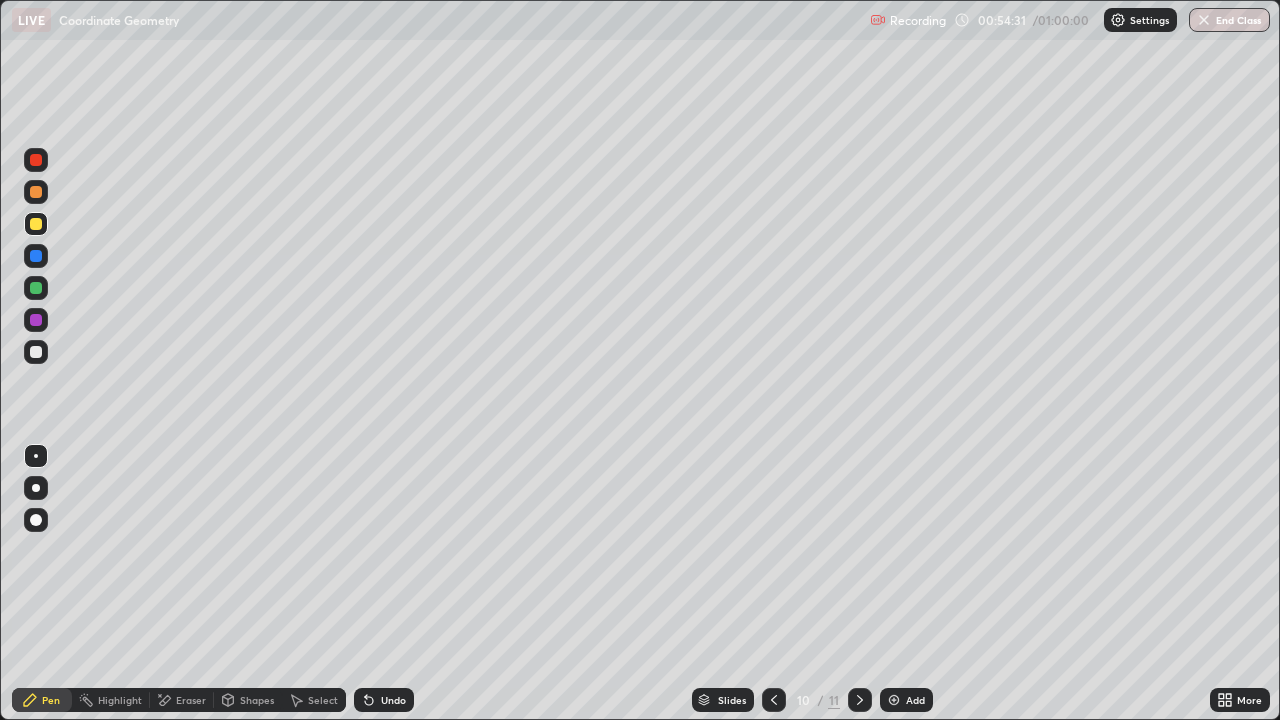 click at bounding box center (36, 352) 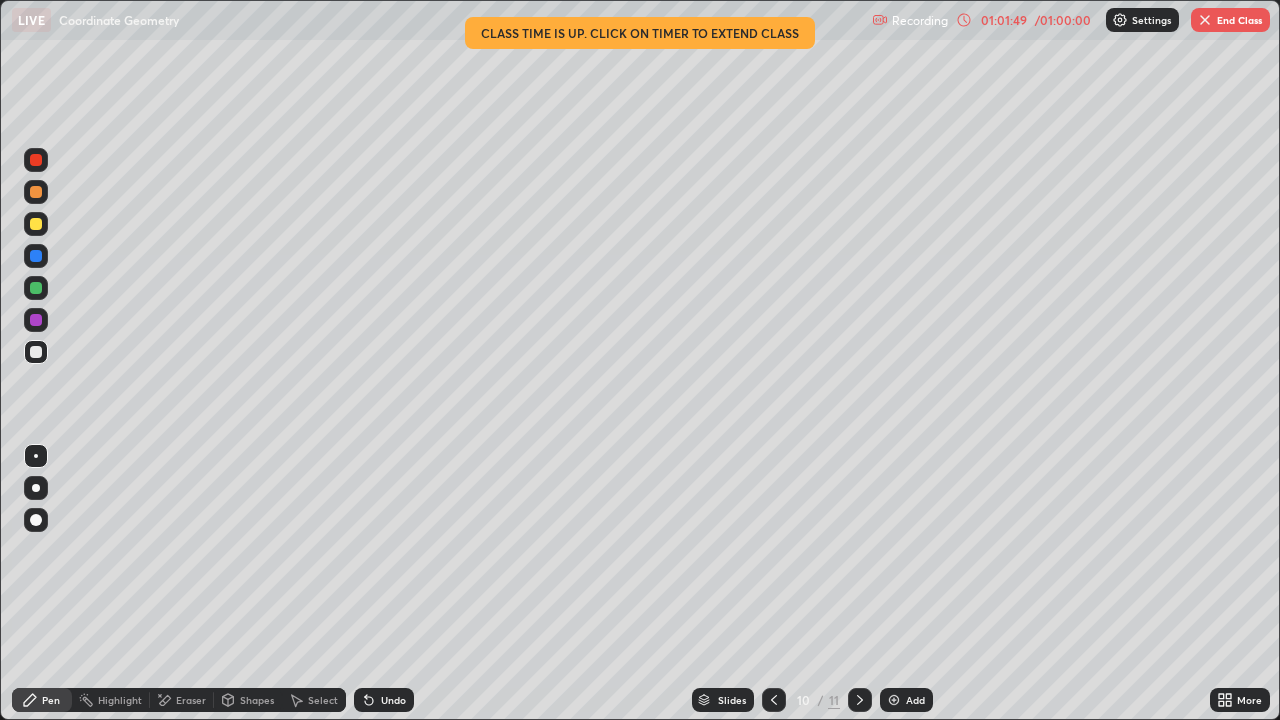 click on "End Class" at bounding box center (1230, 20) 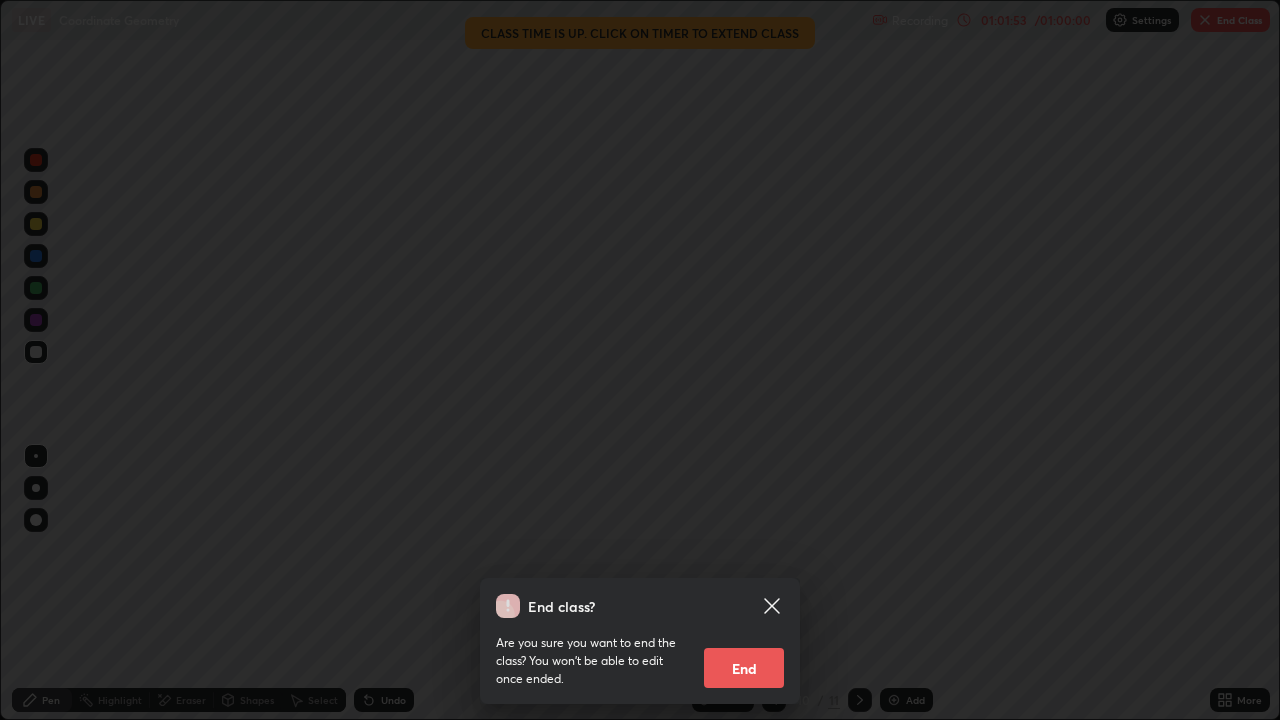 click on "End" at bounding box center (744, 668) 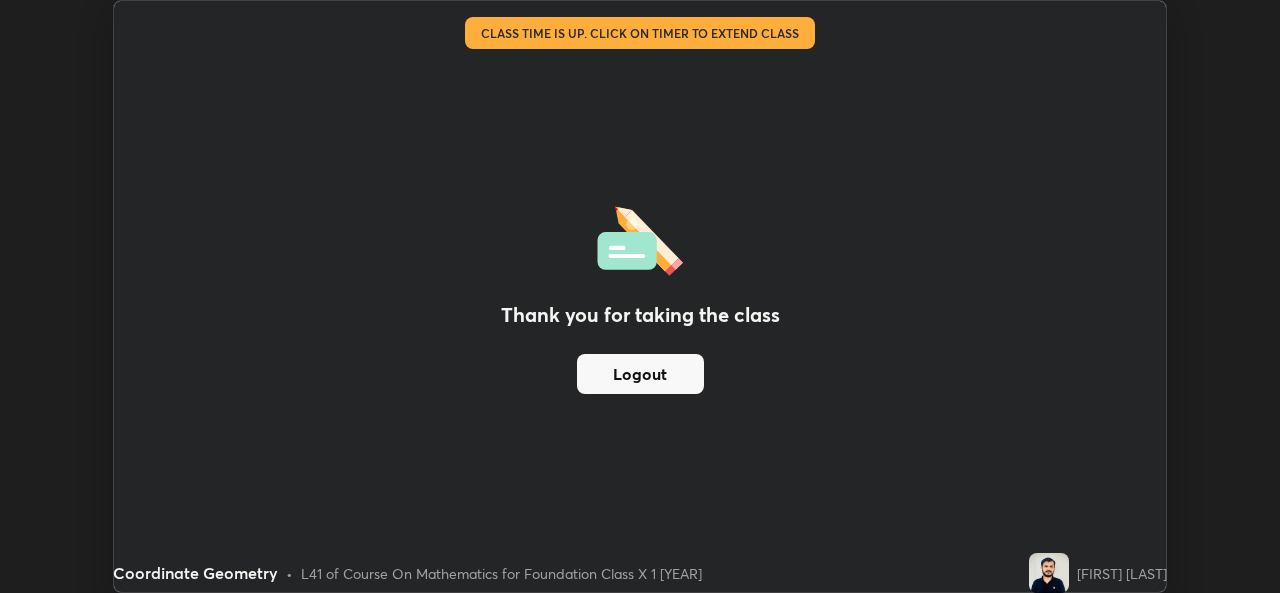 scroll, scrollTop: 593, scrollLeft: 1280, axis: both 